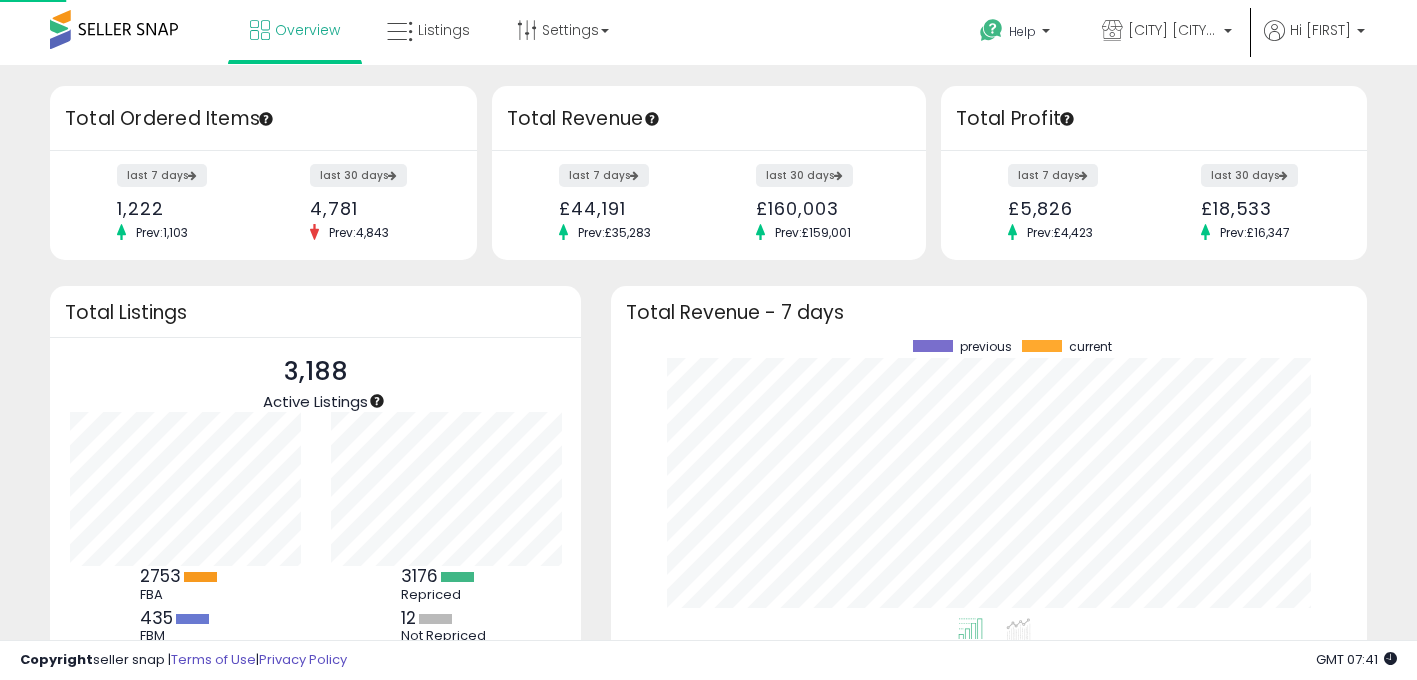 scroll, scrollTop: 0, scrollLeft: 0, axis: both 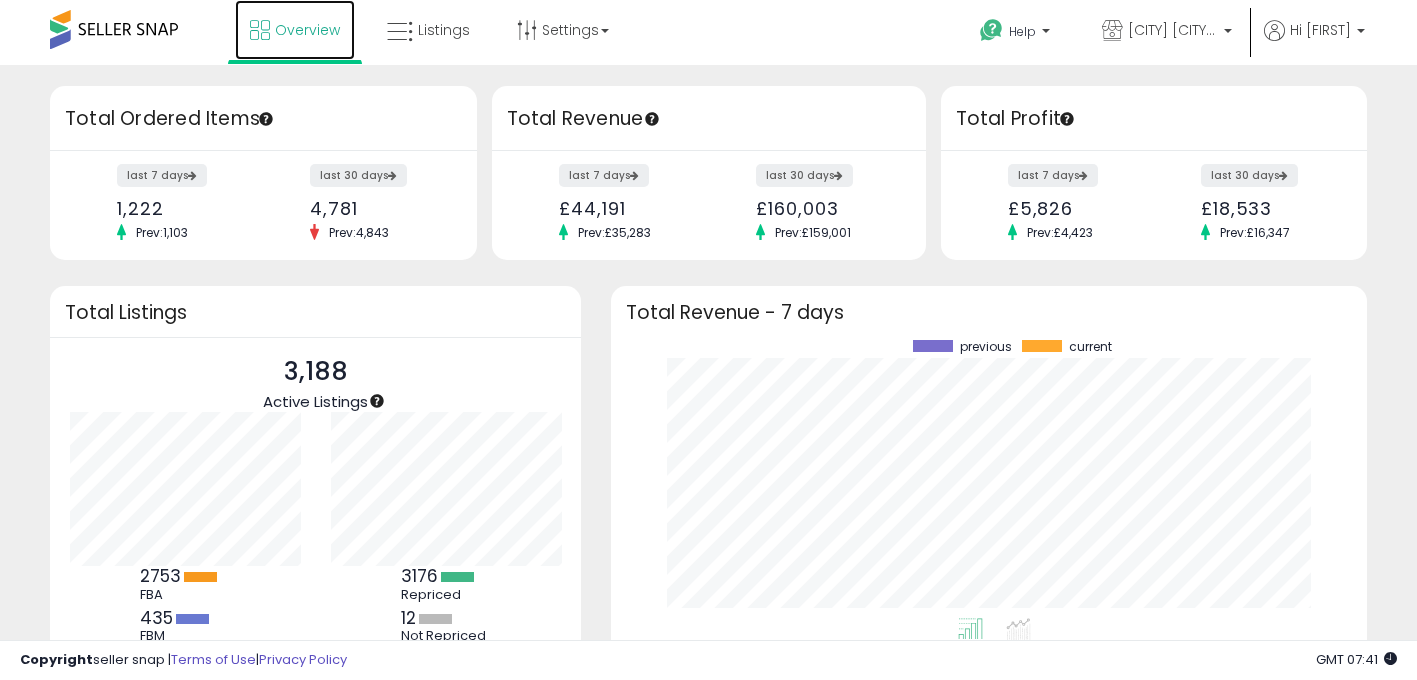 click on "Overview" at bounding box center (307, 30) 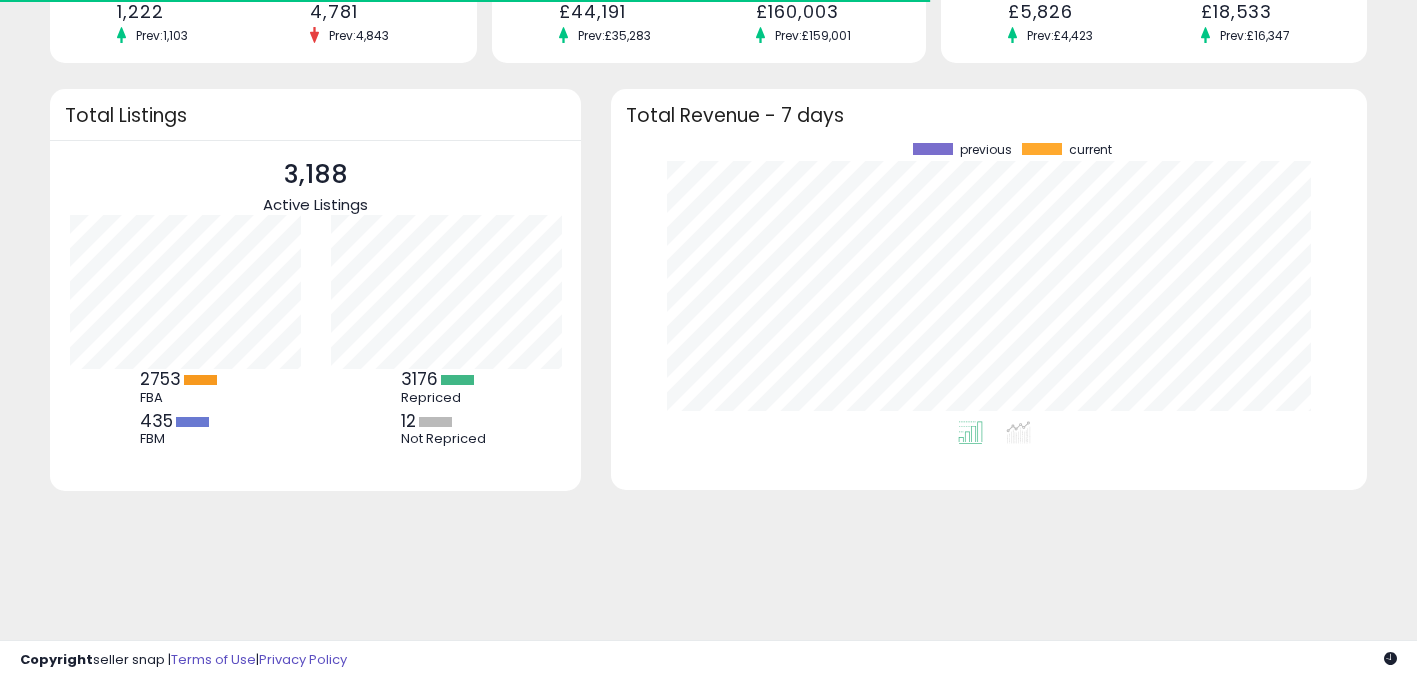 scroll, scrollTop: 198, scrollLeft: 0, axis: vertical 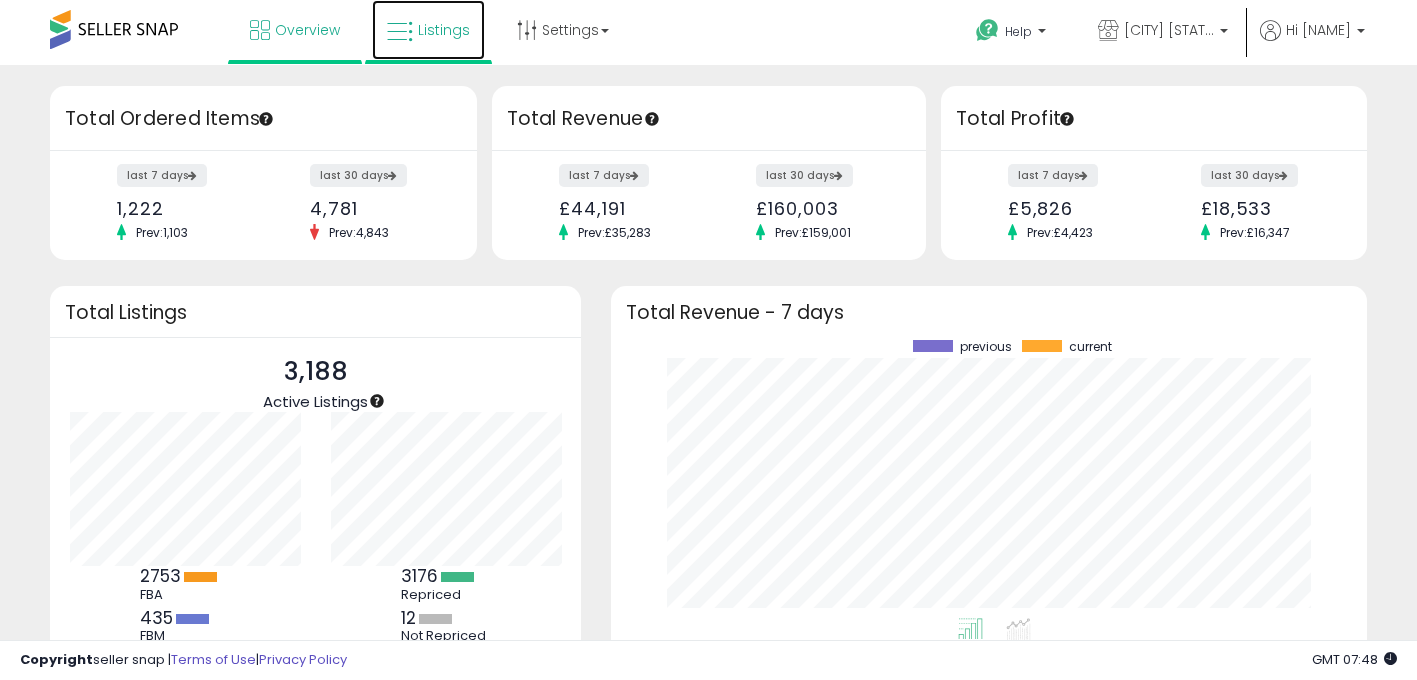 click on "Listings" at bounding box center [428, 30] 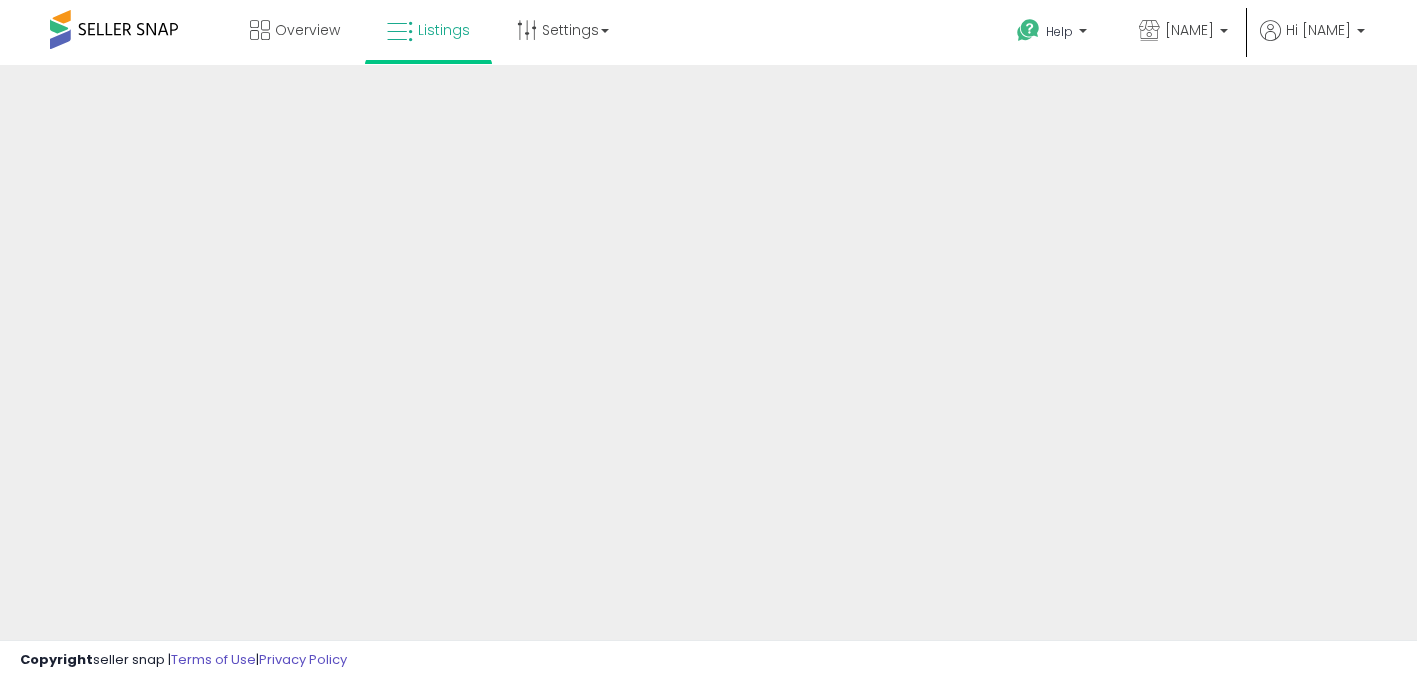 scroll, scrollTop: 0, scrollLeft: 0, axis: both 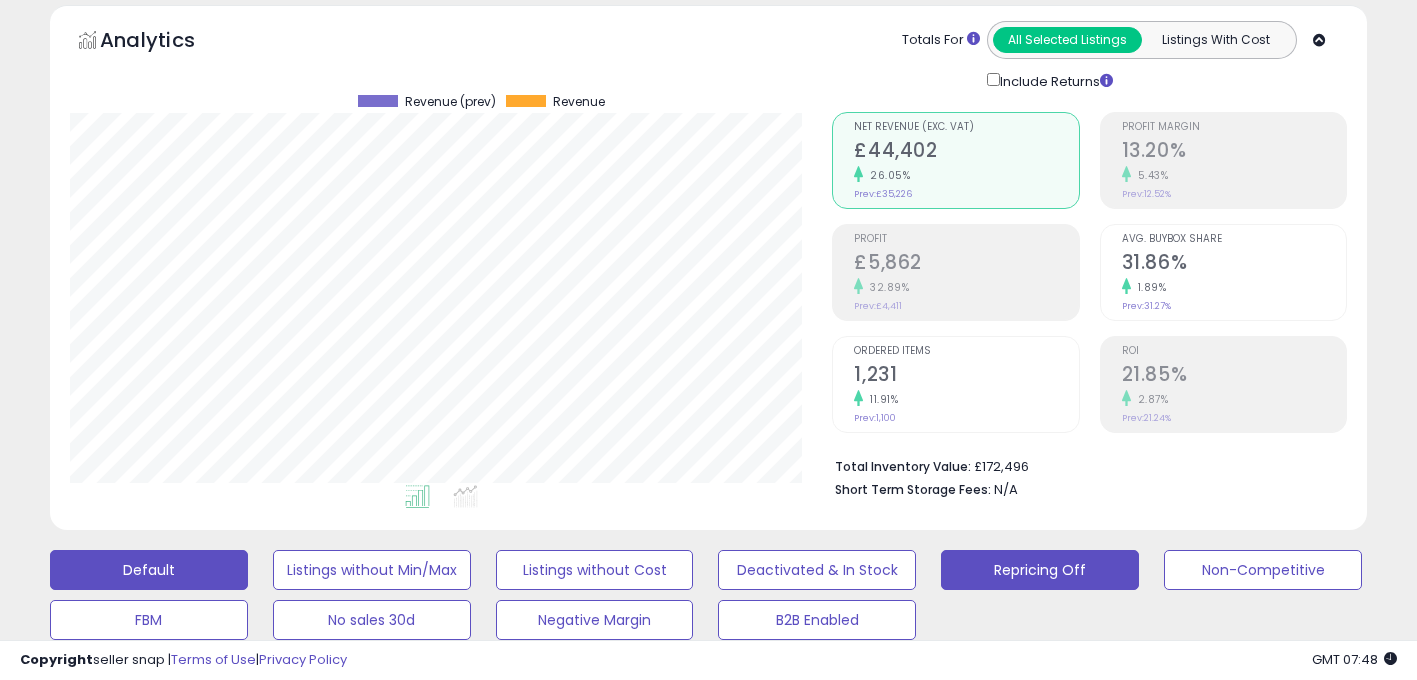 click on "Repricing Off" at bounding box center [372, 570] 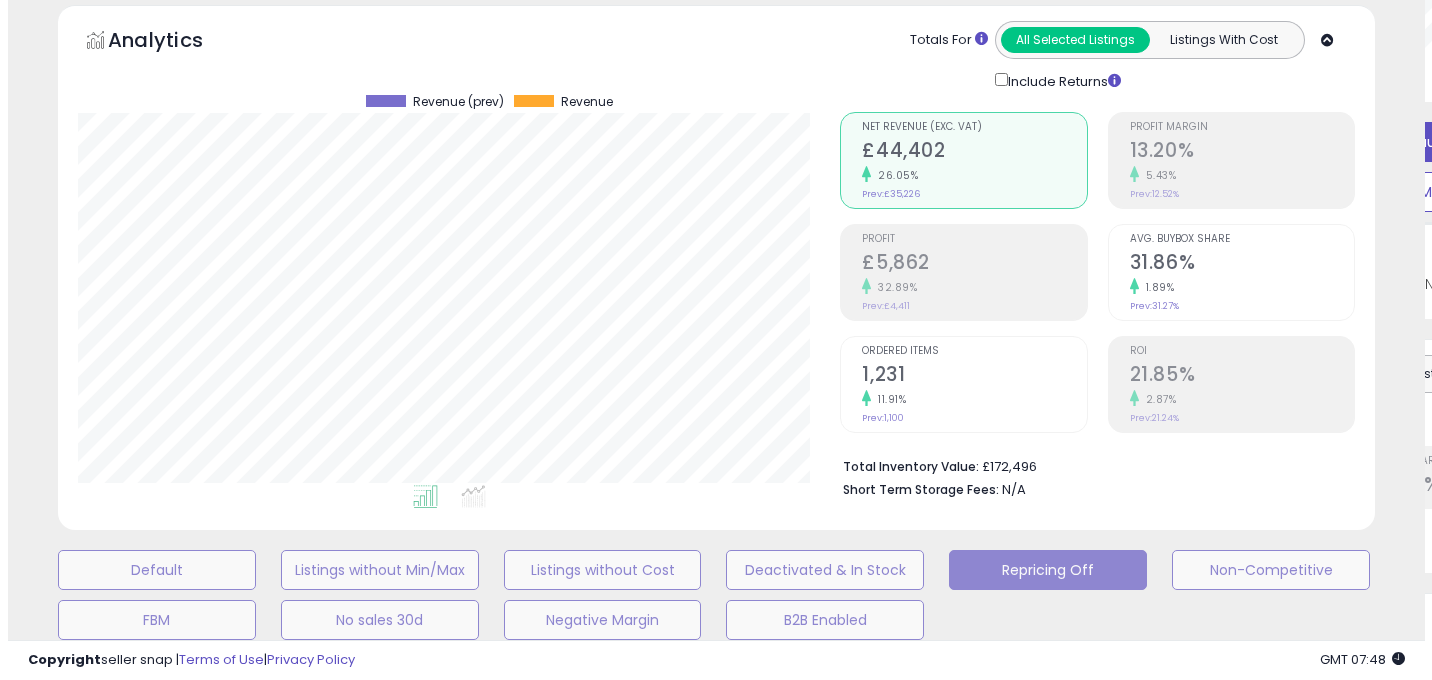 scroll, scrollTop: 999590, scrollLeft: 999229, axis: both 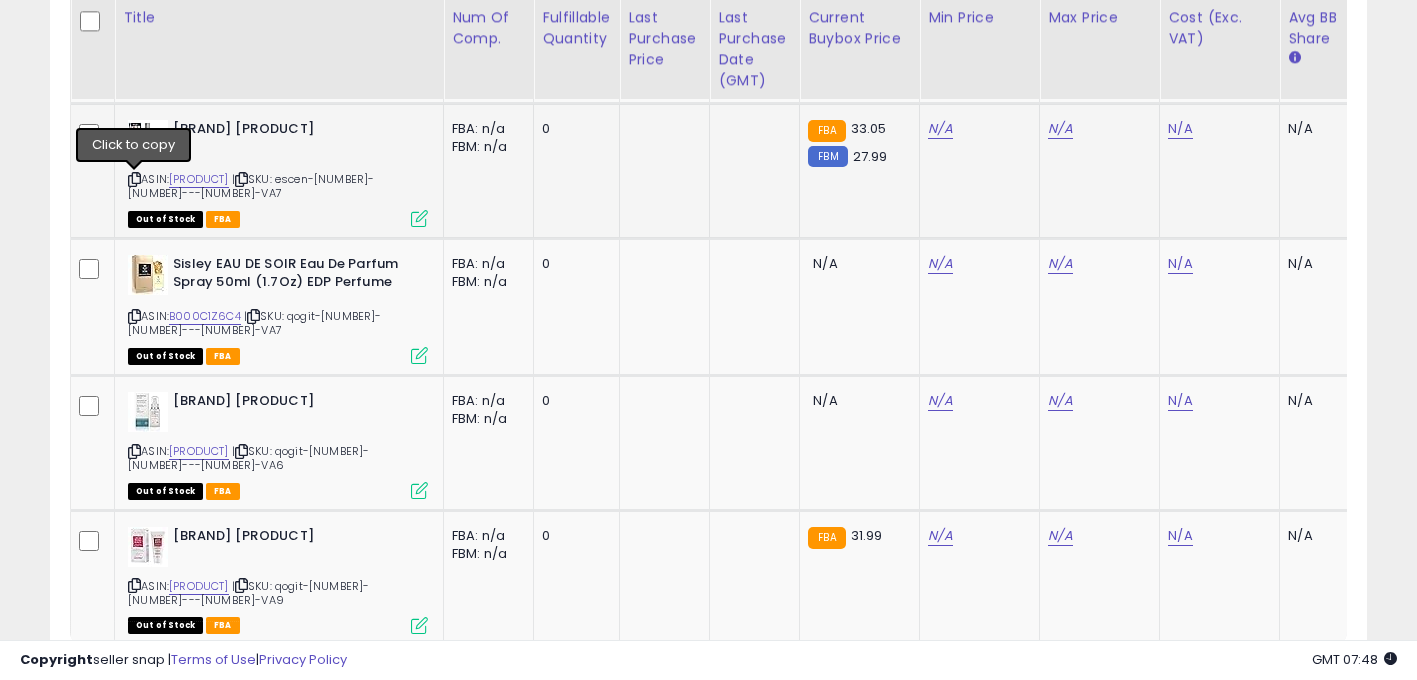 click at bounding box center [134, 179] 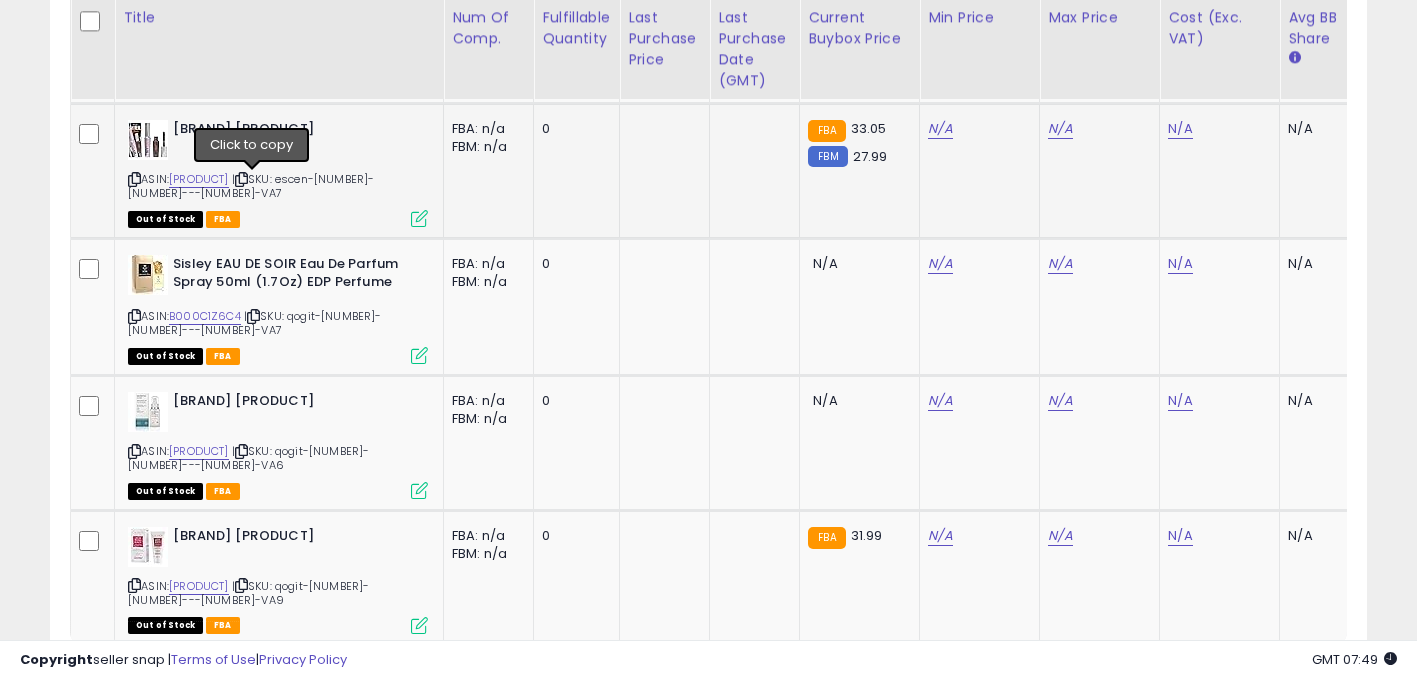 click at bounding box center [241, 179] 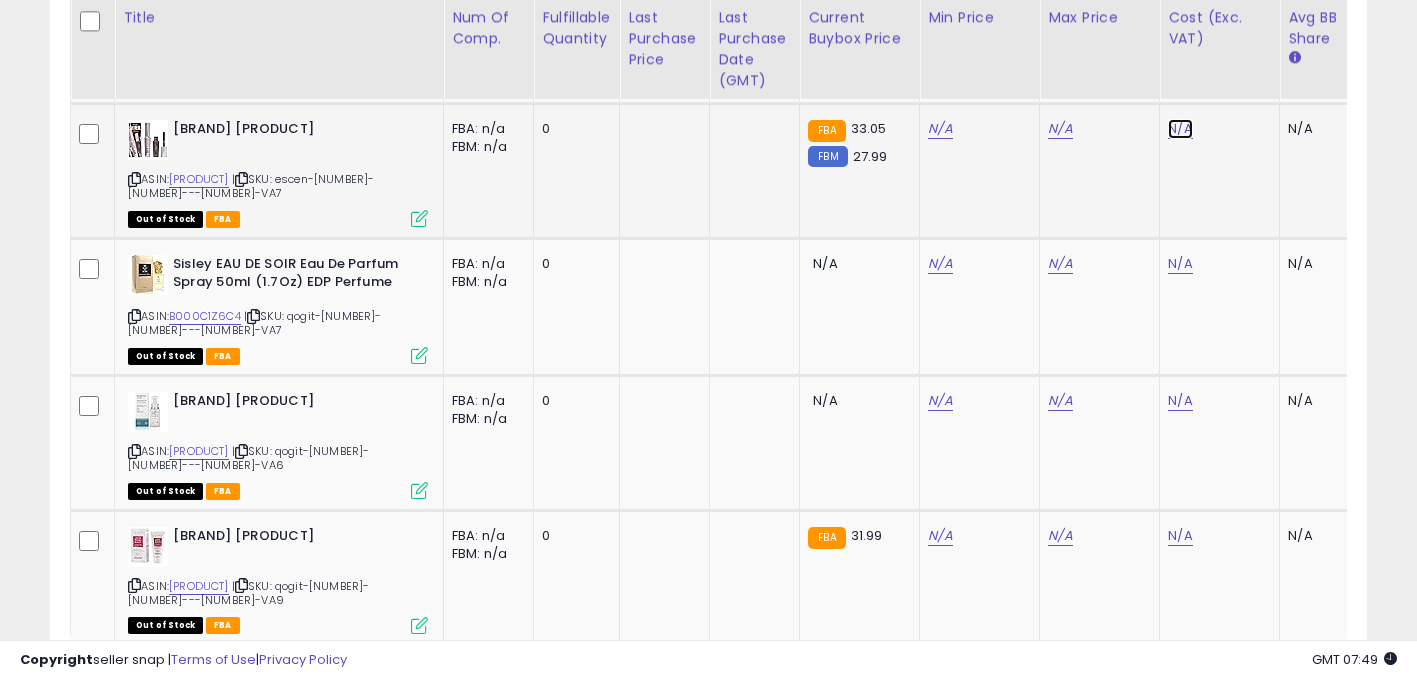 click on "N/A" at bounding box center (1180, -690) 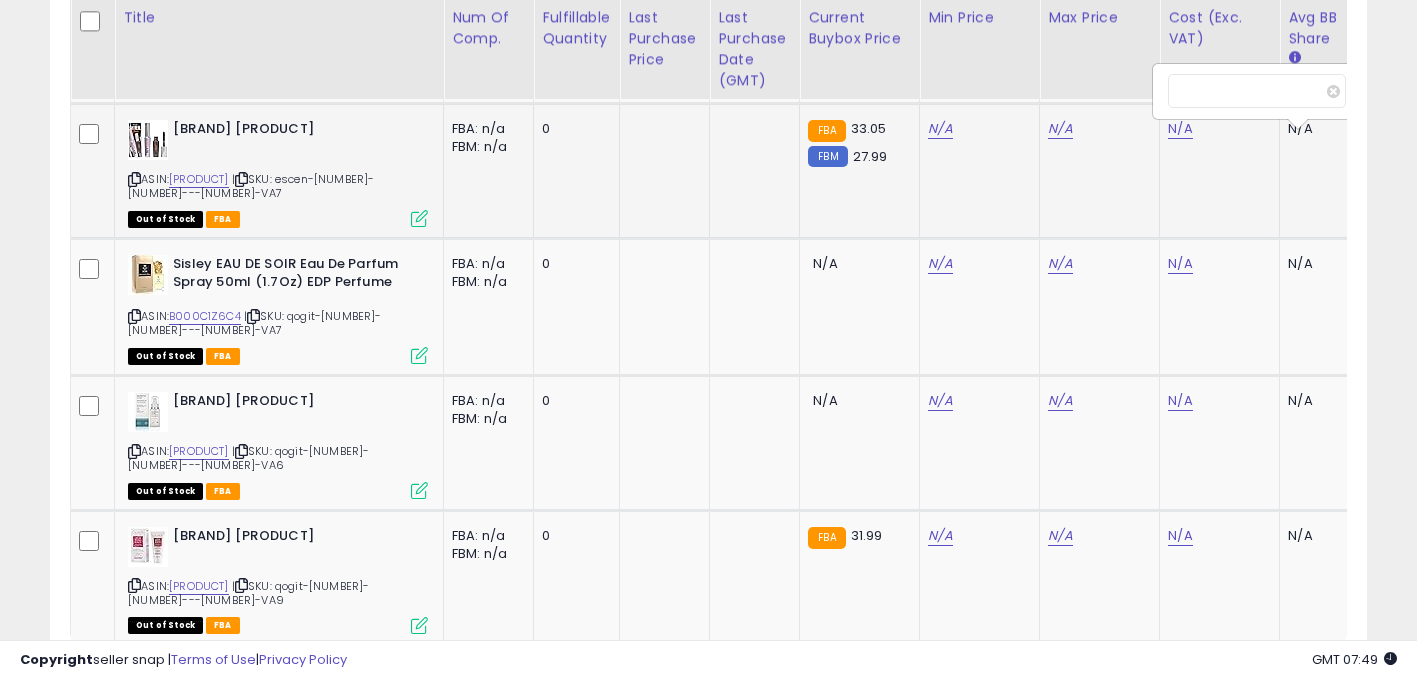 scroll, scrollTop: 0, scrollLeft: 15, axis: horizontal 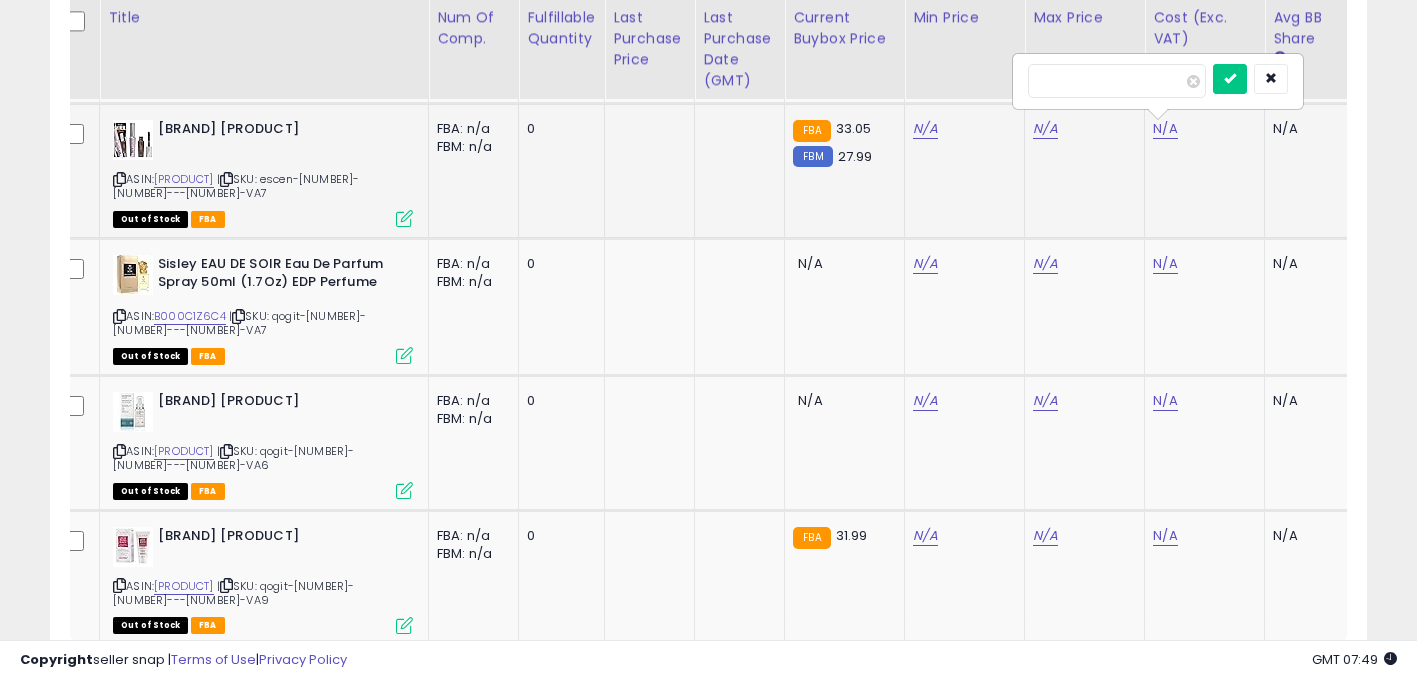 type on "****" 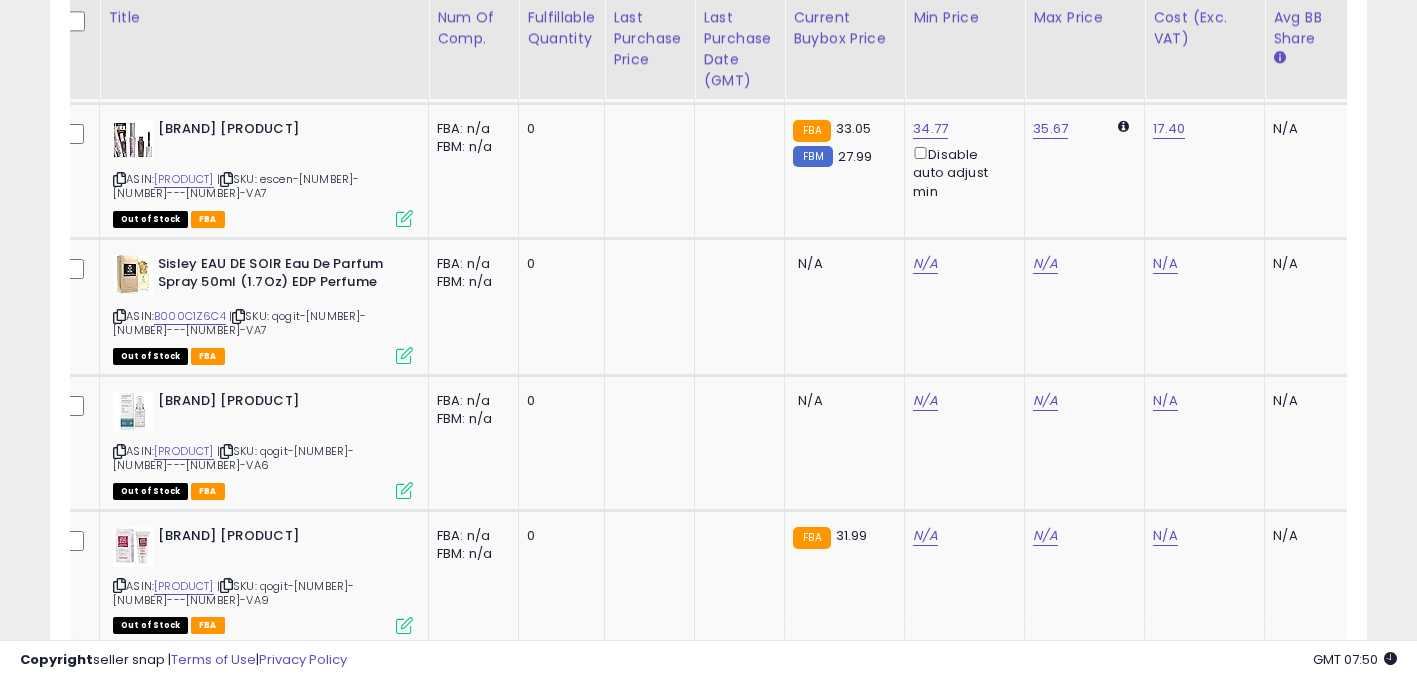scroll, scrollTop: 0, scrollLeft: 1509, axis: horizontal 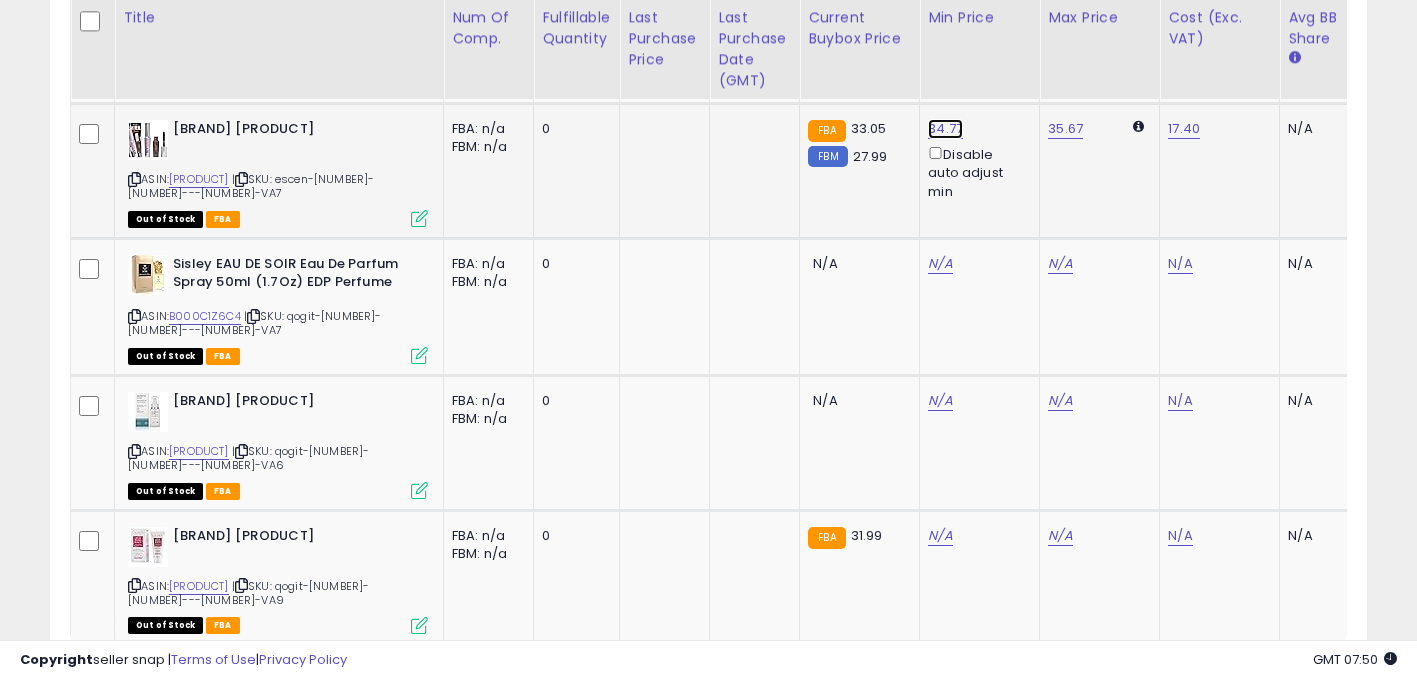 click on "34.77" at bounding box center (940, -1020) 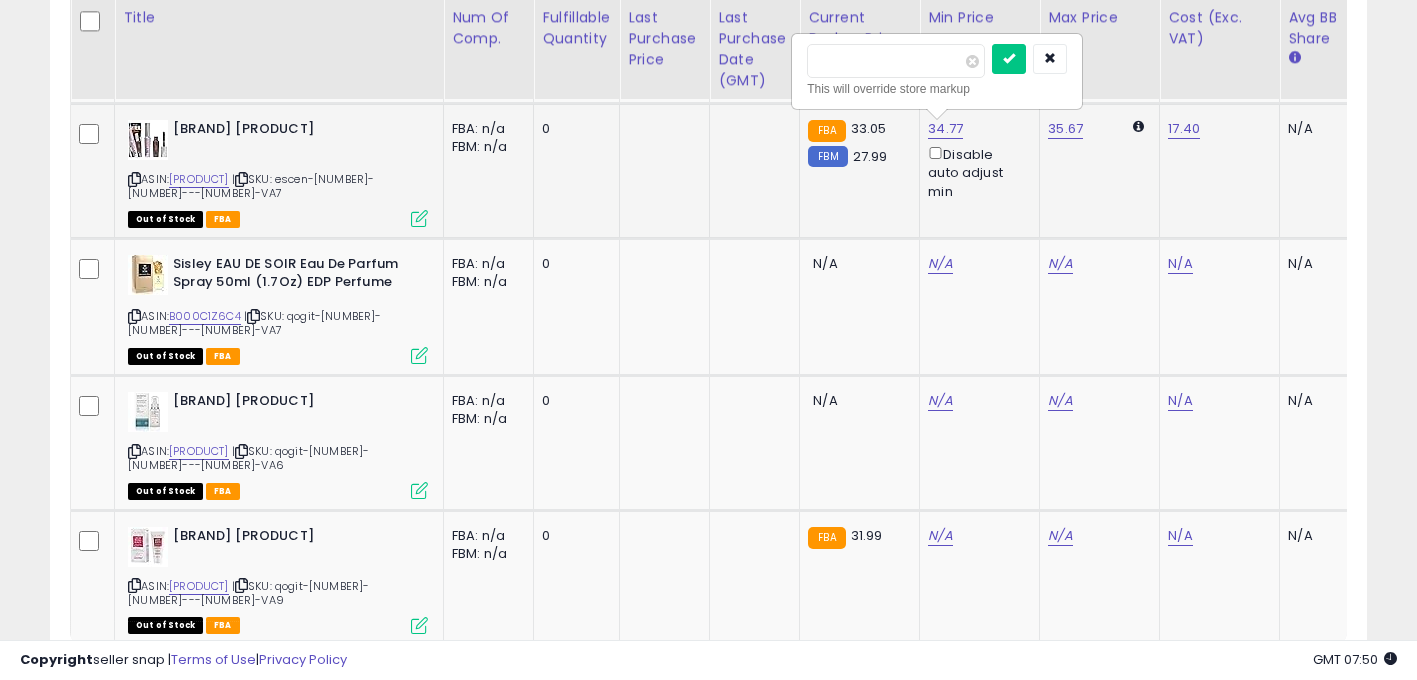 drag, startPoint x: 833, startPoint y: 59, endPoint x: 972, endPoint y: 63, distance: 139.05754 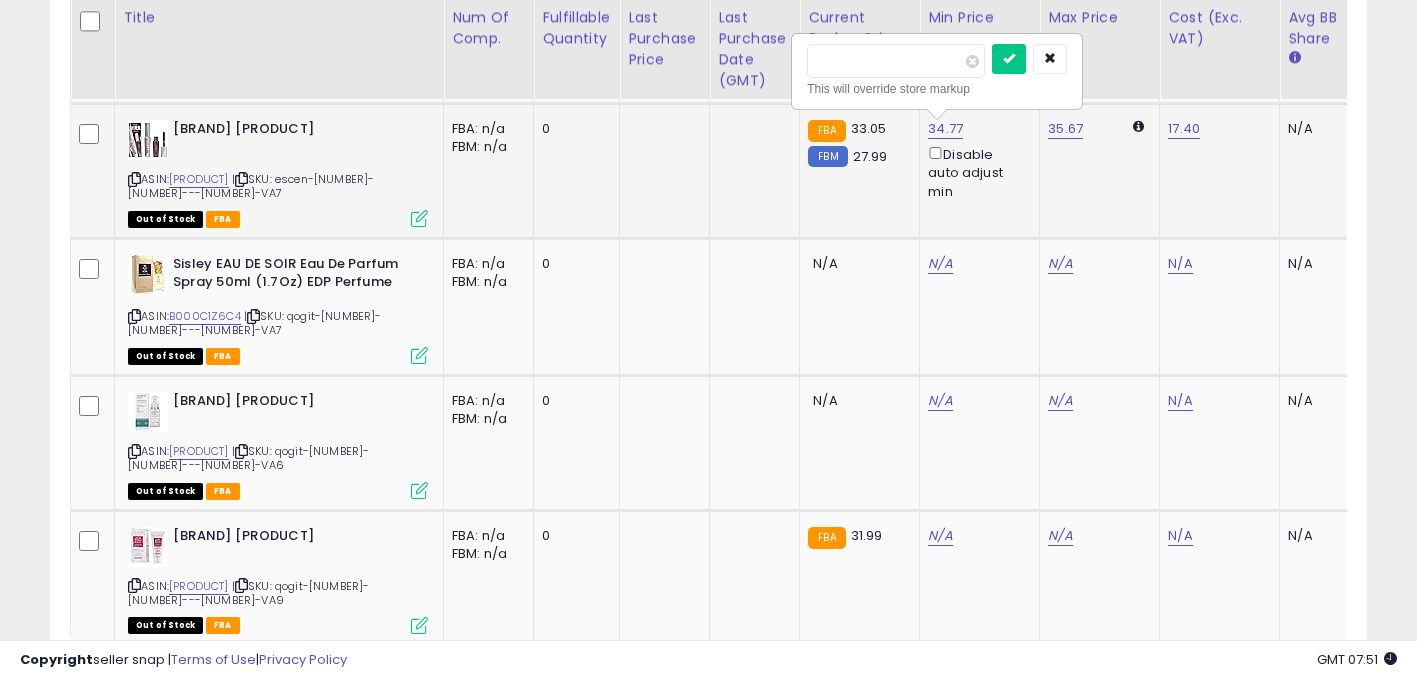 click at bounding box center [1009, 59] 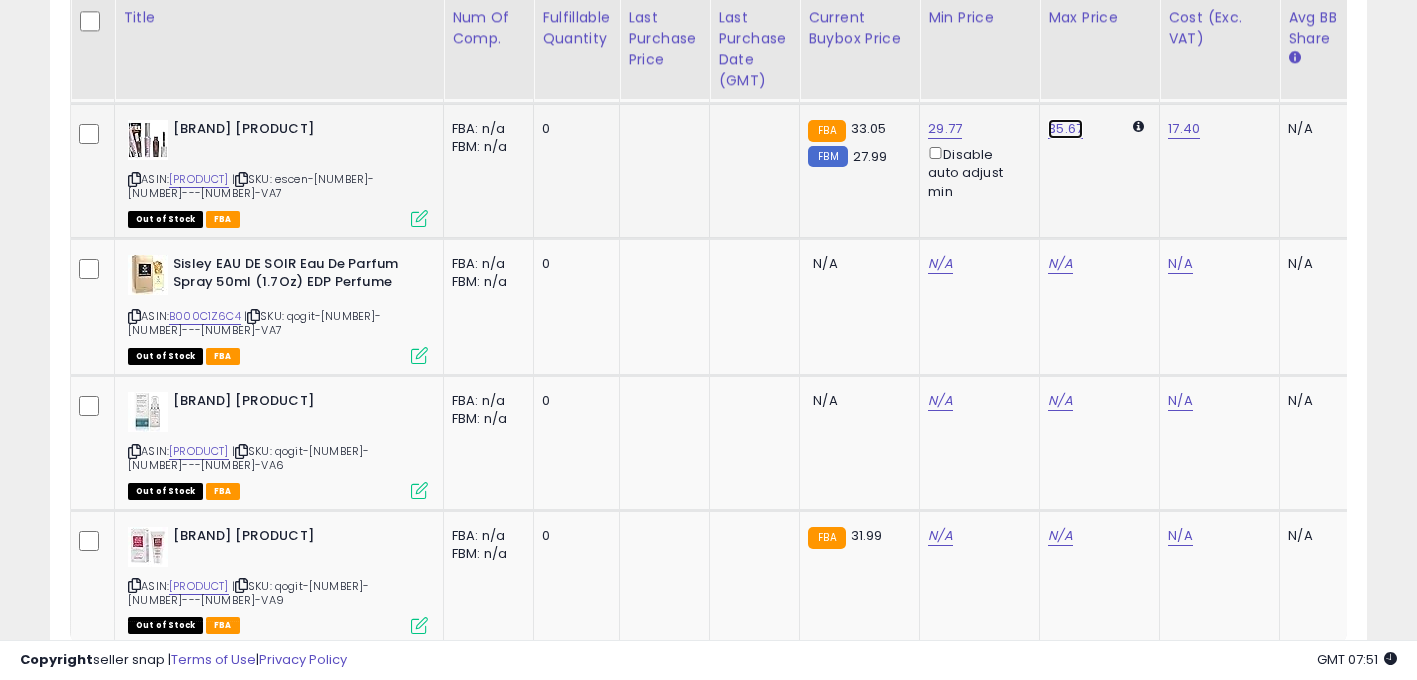 click on "35.67" at bounding box center (1060, -1020) 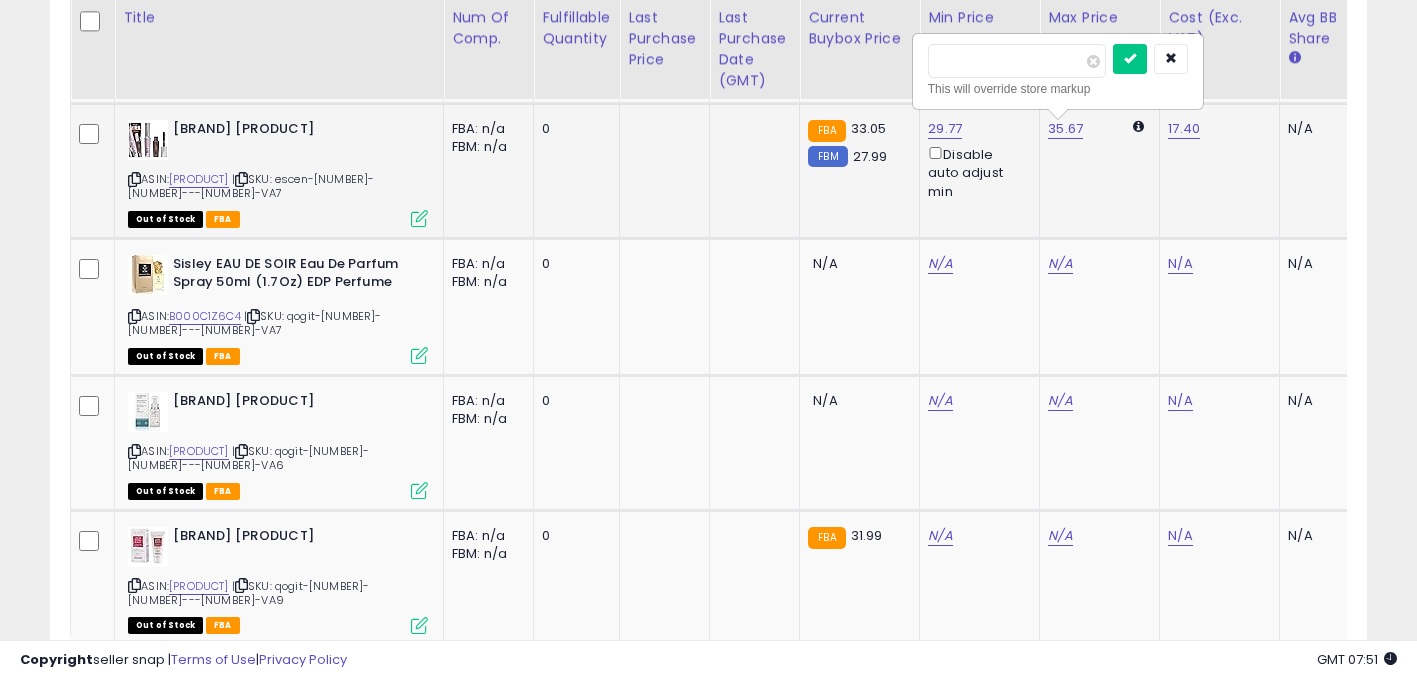 type on "*****" 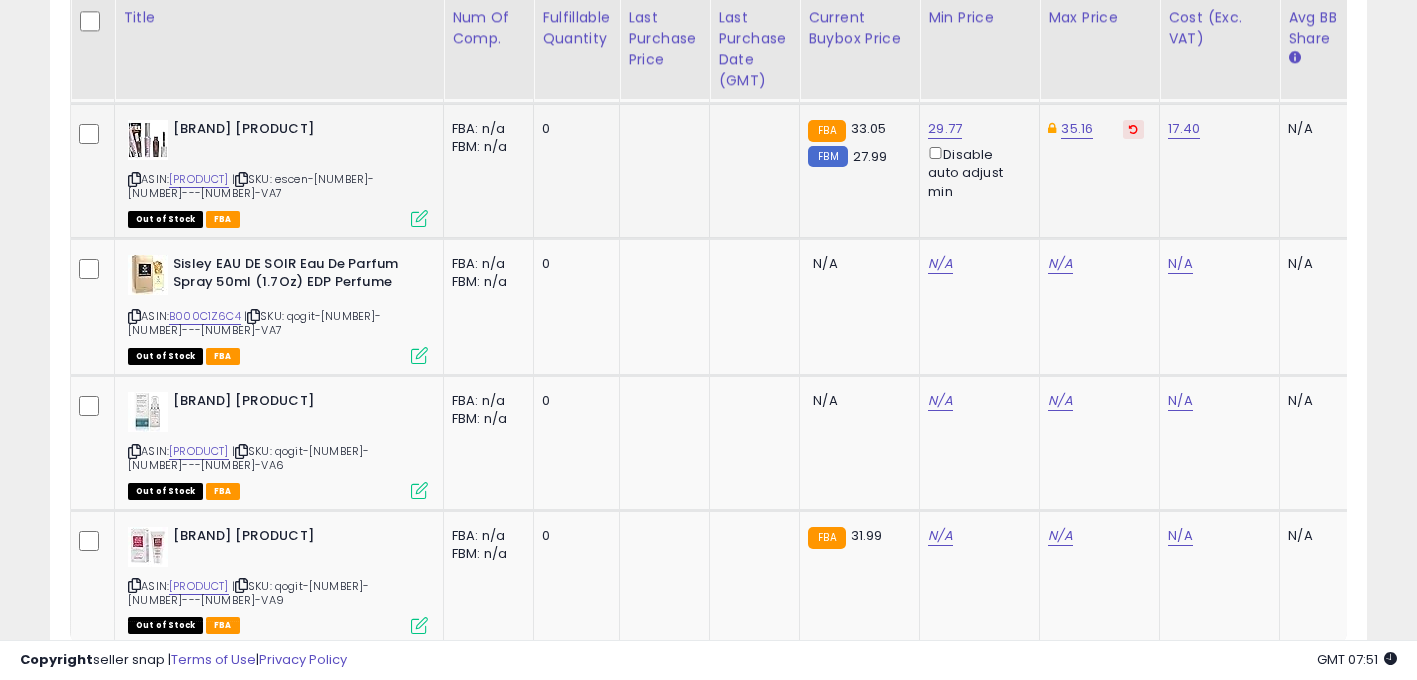 scroll, scrollTop: 0, scrollLeft: 1108, axis: horizontal 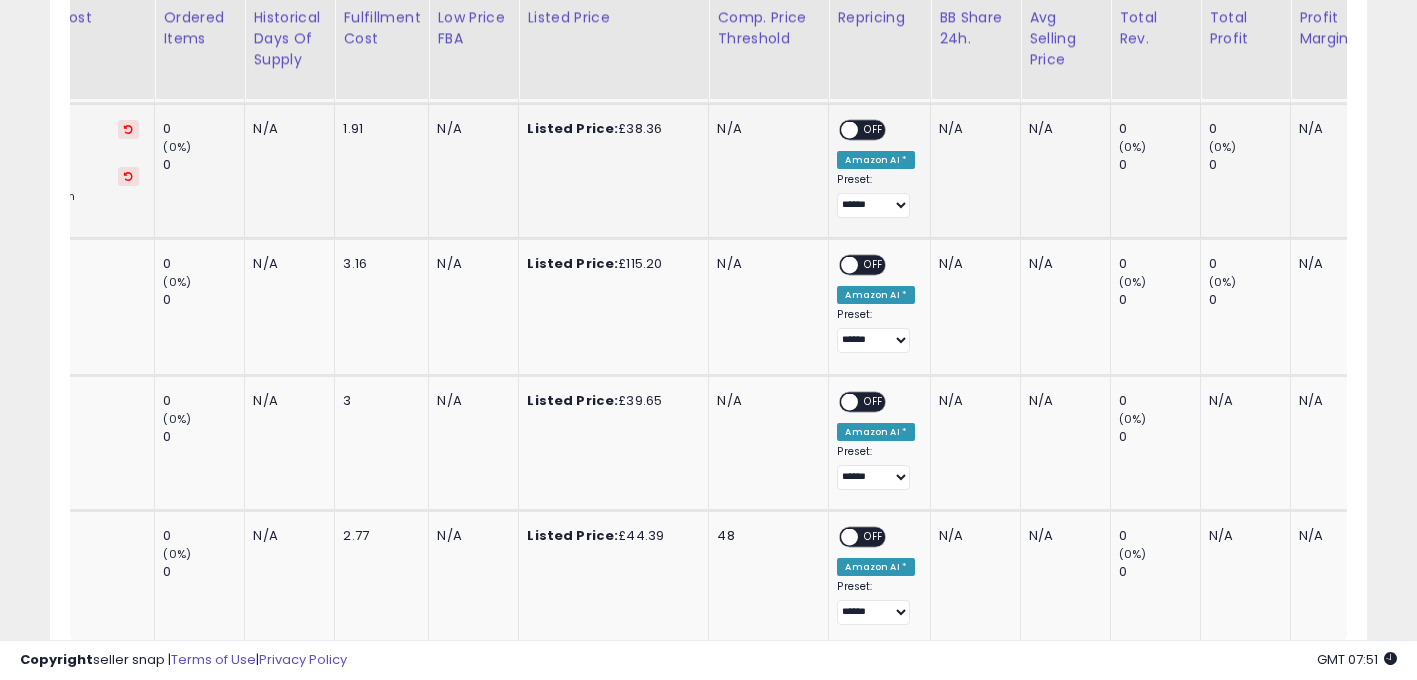 drag, startPoint x: 866, startPoint y: 122, endPoint x: 866, endPoint y: 146, distance: 24 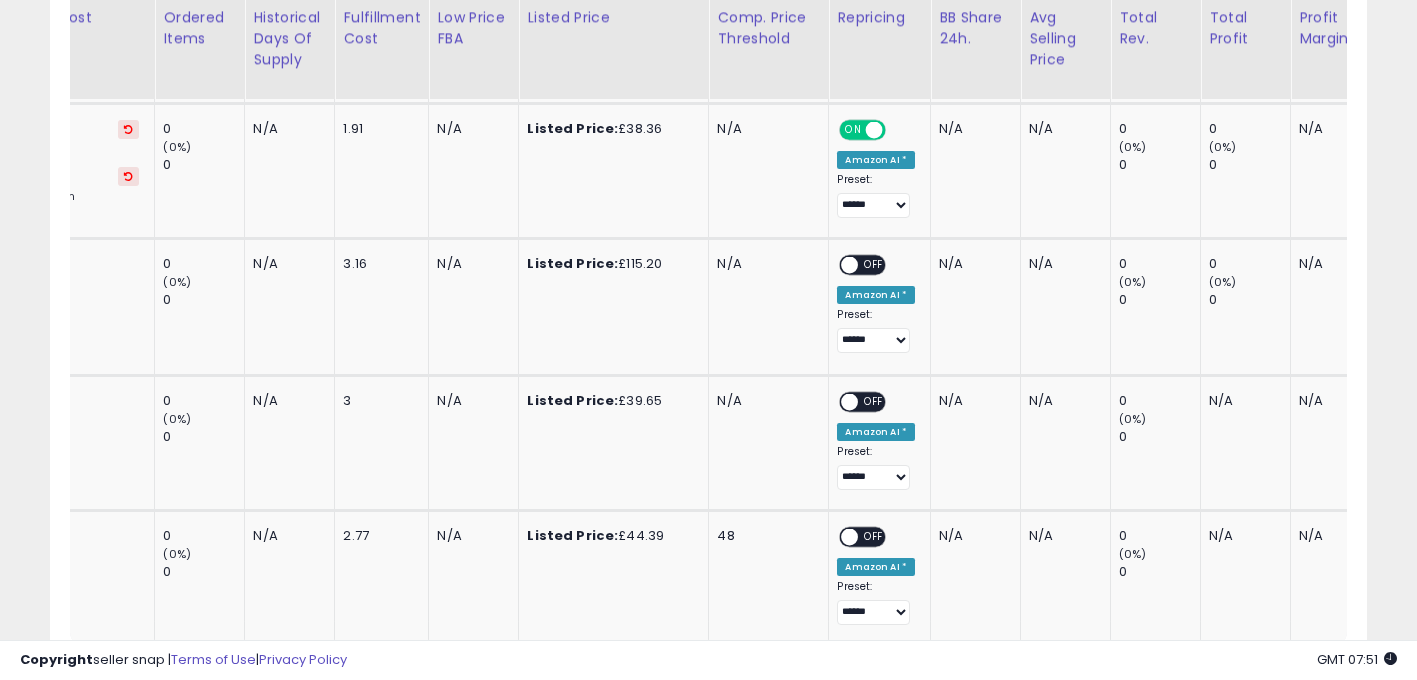 scroll, scrollTop: 0, scrollLeft: 0, axis: both 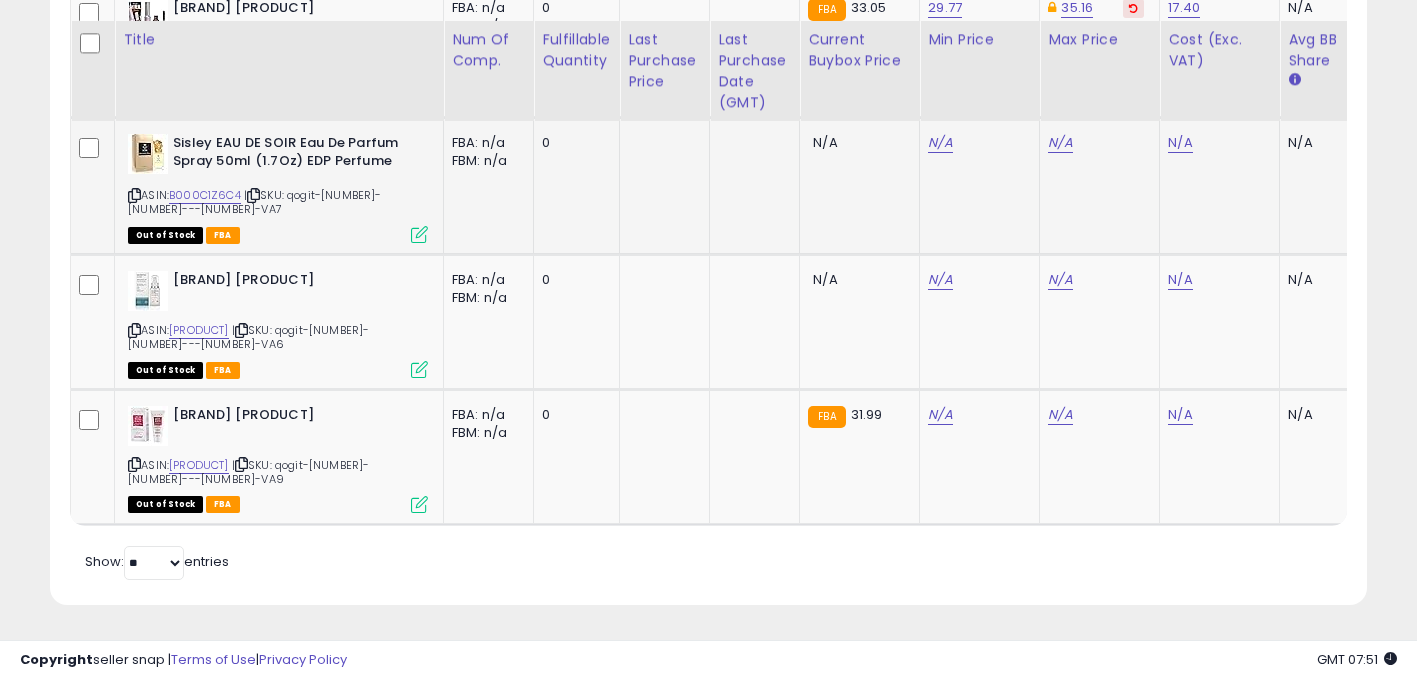 click at bounding box center (134, 195) 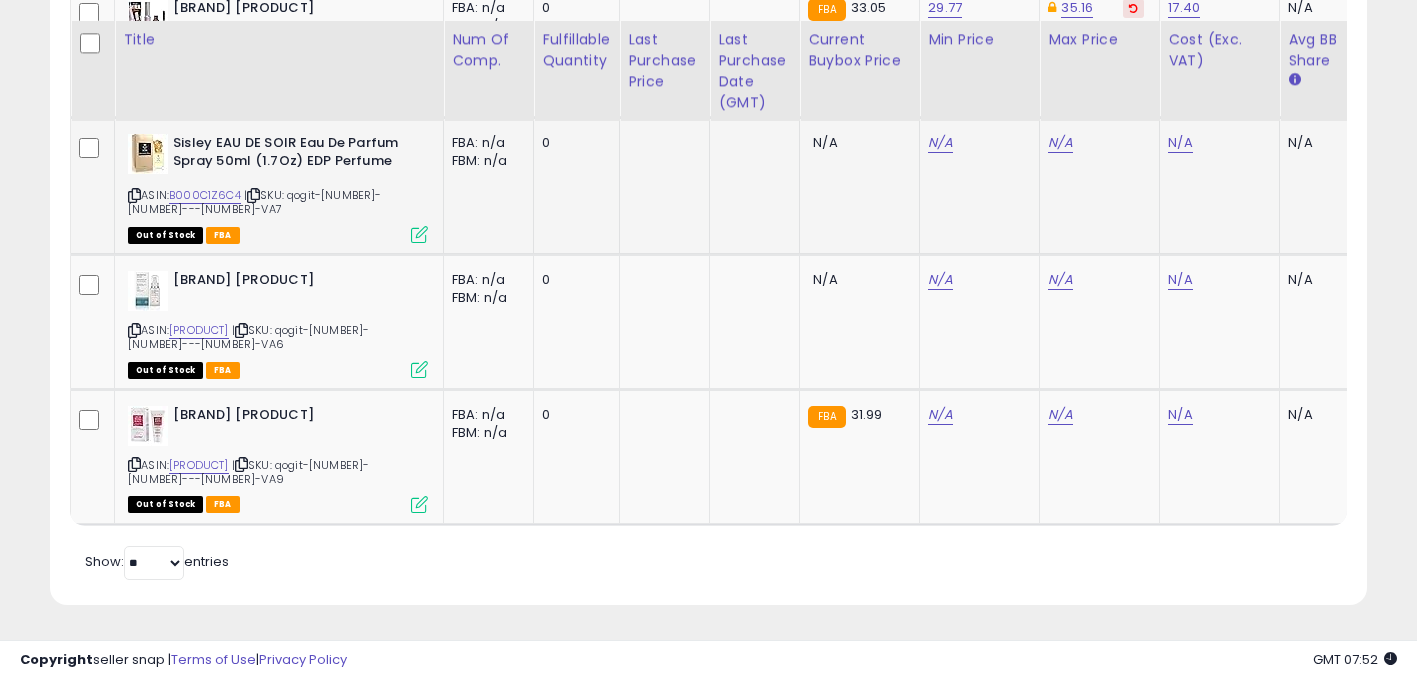 click at bounding box center (253, 195) 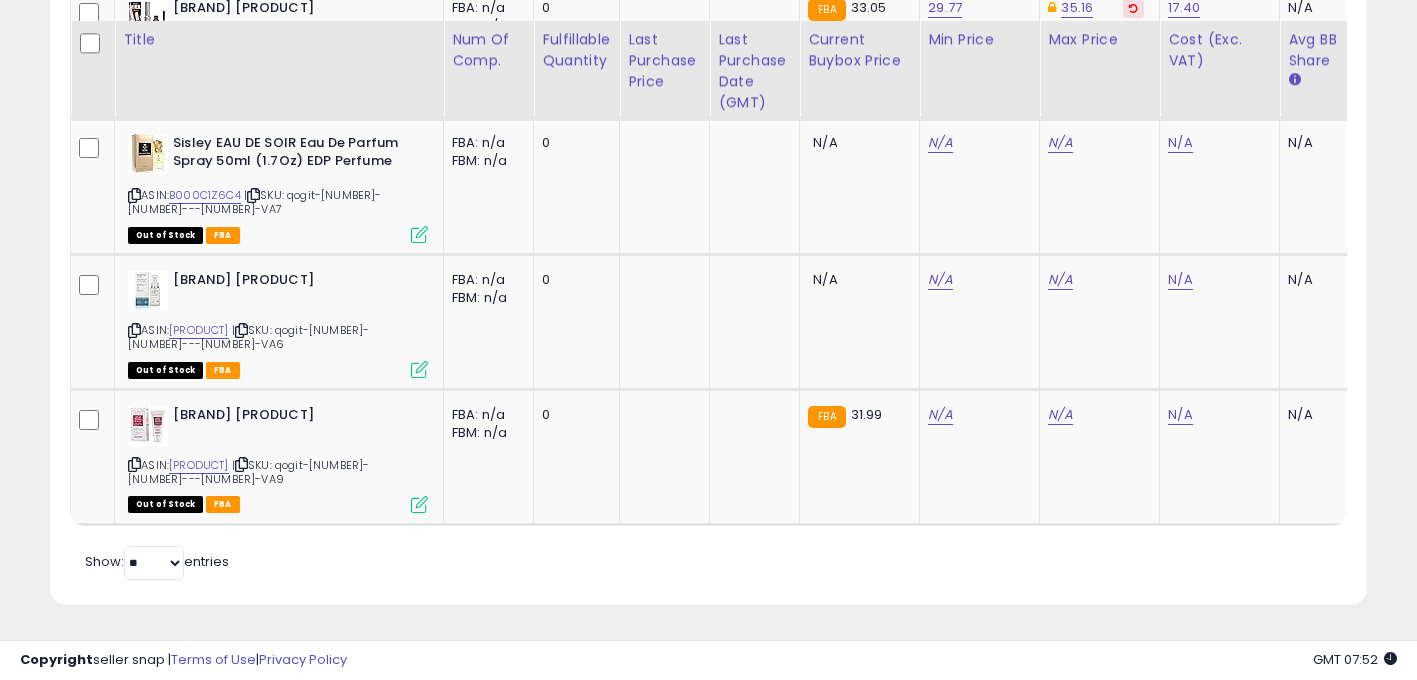 scroll, scrollTop: 0, scrollLeft: 609, axis: horizontal 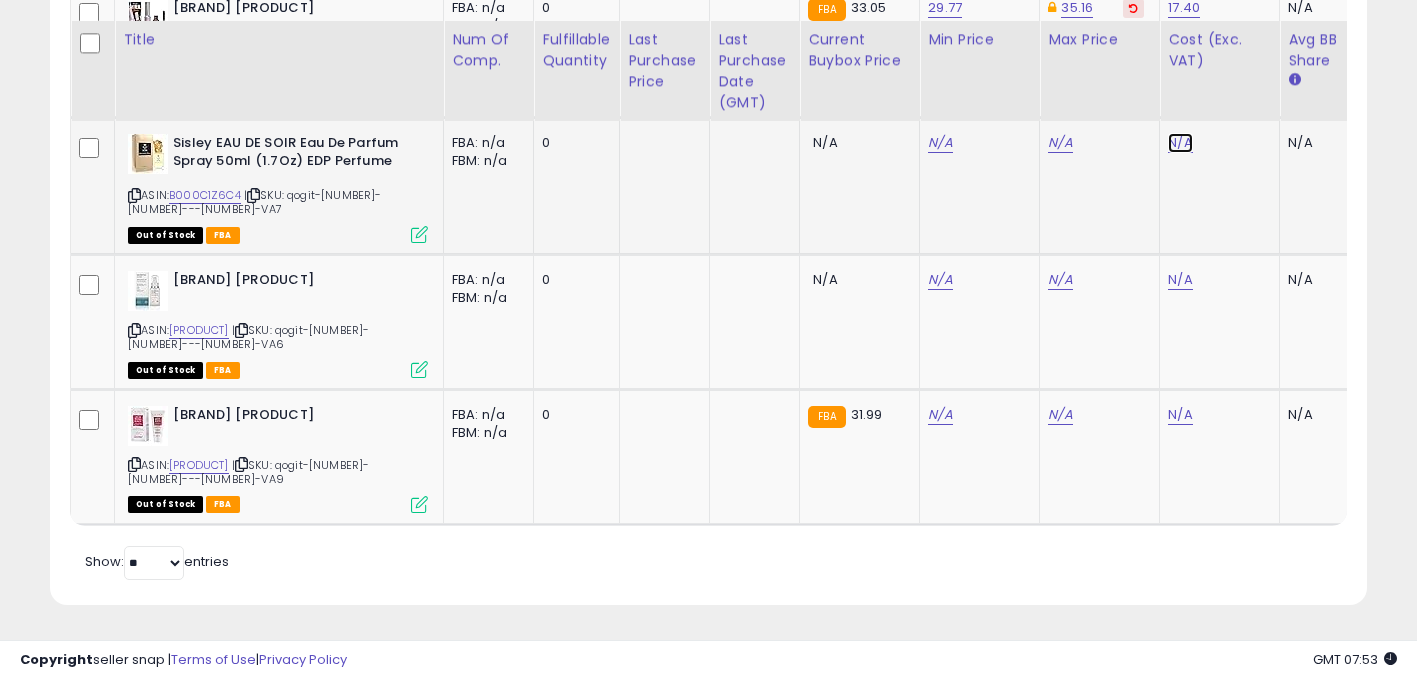 drag, startPoint x: 1185, startPoint y: 126, endPoint x: 1210, endPoint y: 126, distance: 25 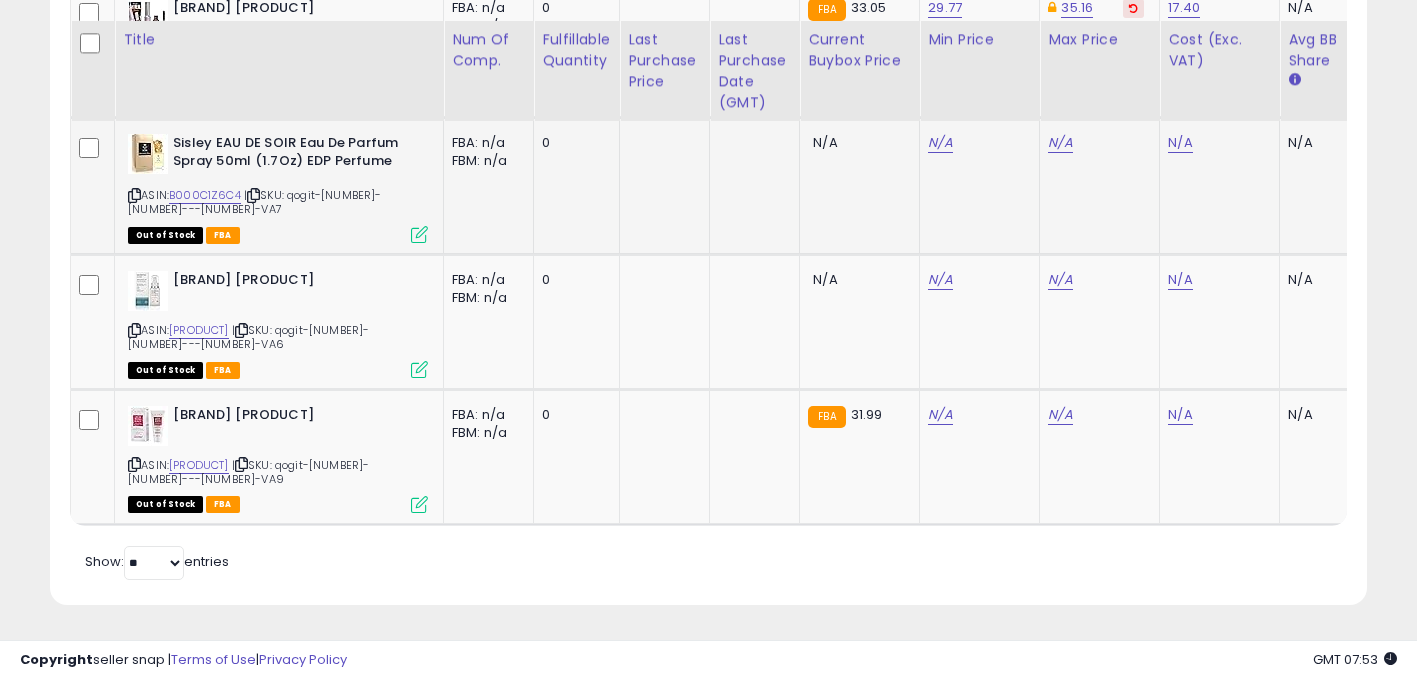 scroll, scrollTop: 0, scrollLeft: 15, axis: horizontal 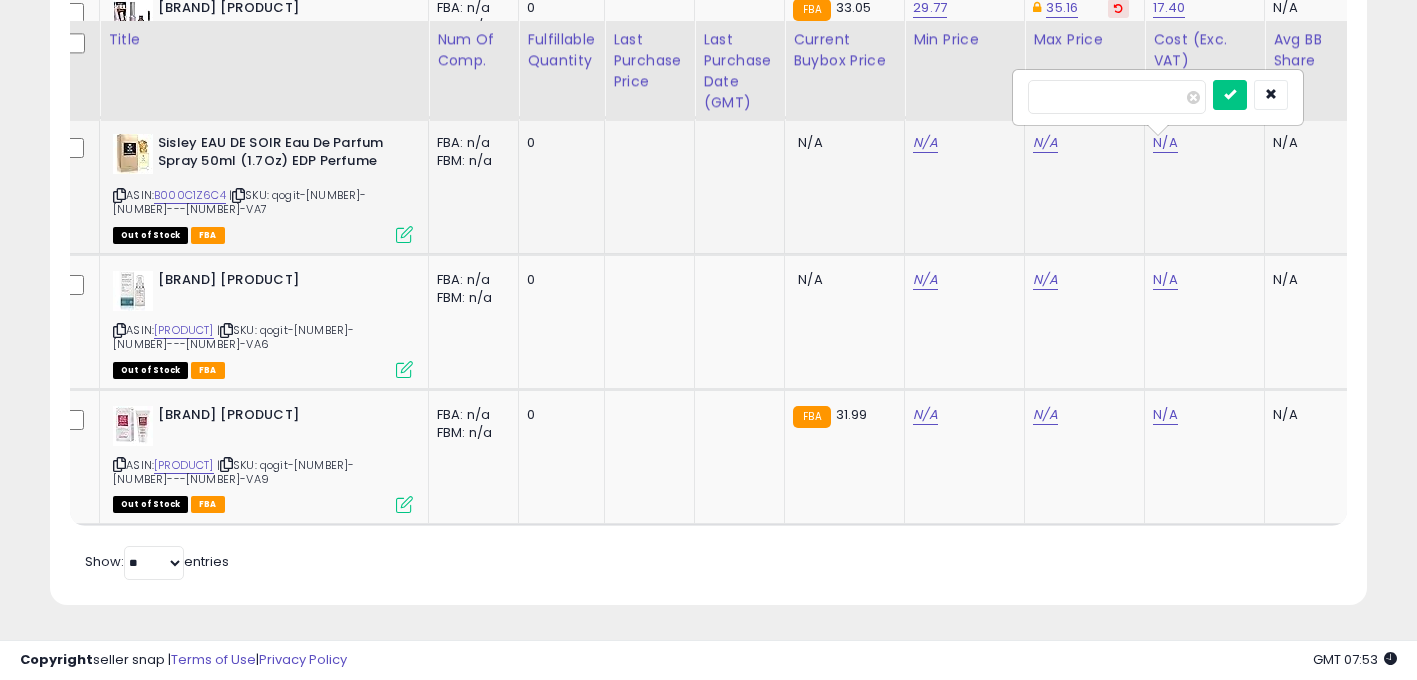 type on "*****" 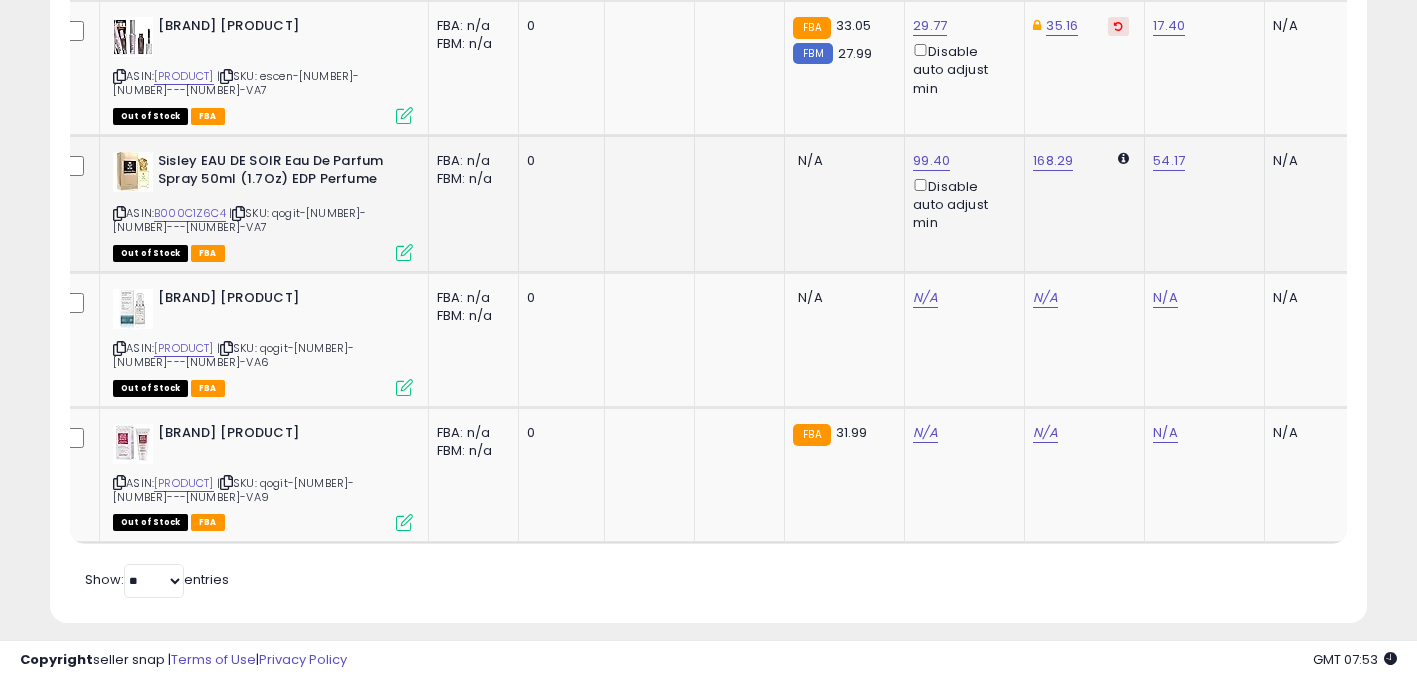 scroll, scrollTop: 2224, scrollLeft: 0, axis: vertical 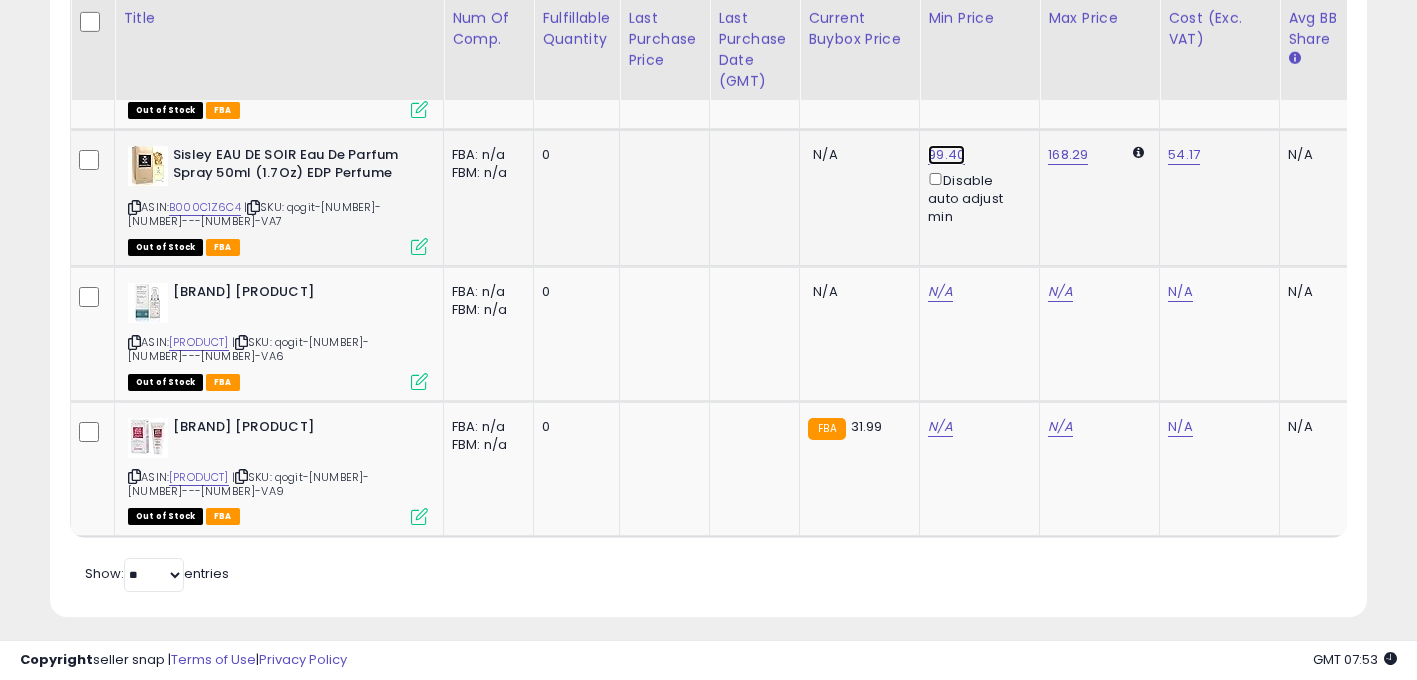click on "99.40" at bounding box center (940, -1129) 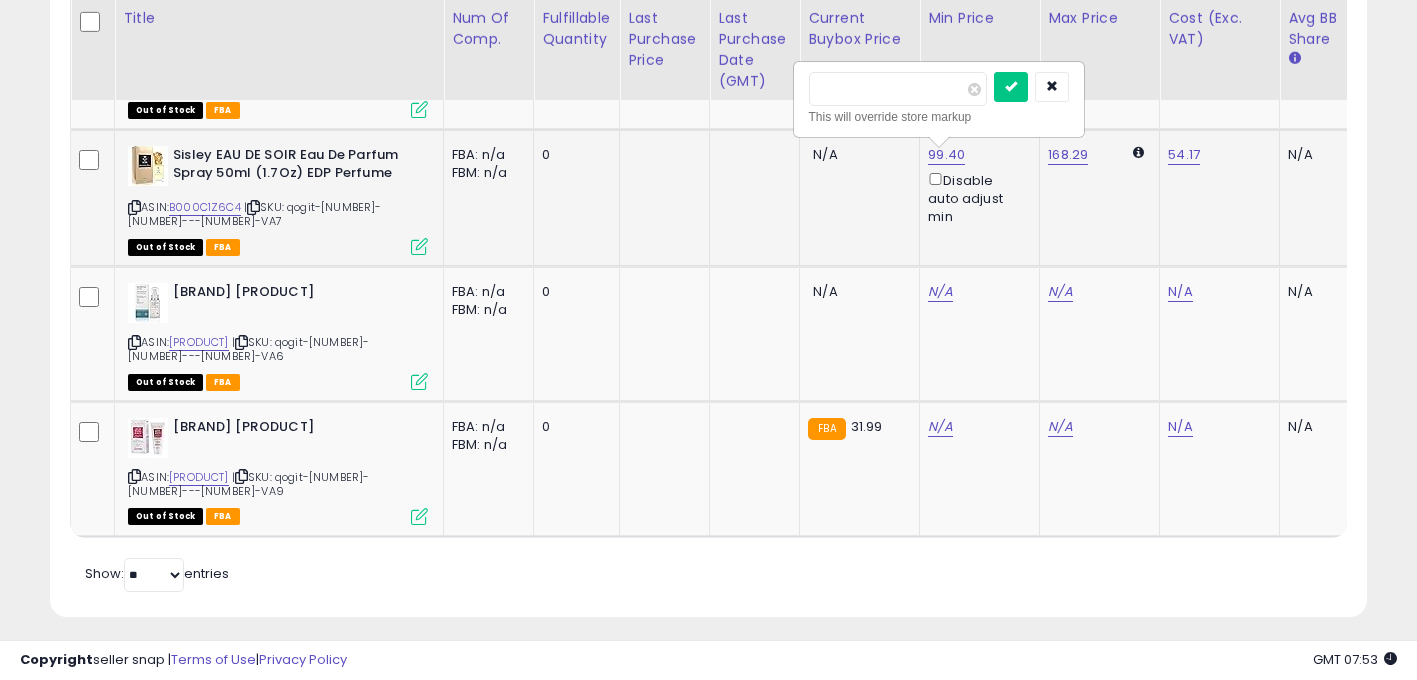 drag, startPoint x: 815, startPoint y: 93, endPoint x: 654, endPoint y: 86, distance: 161.1521 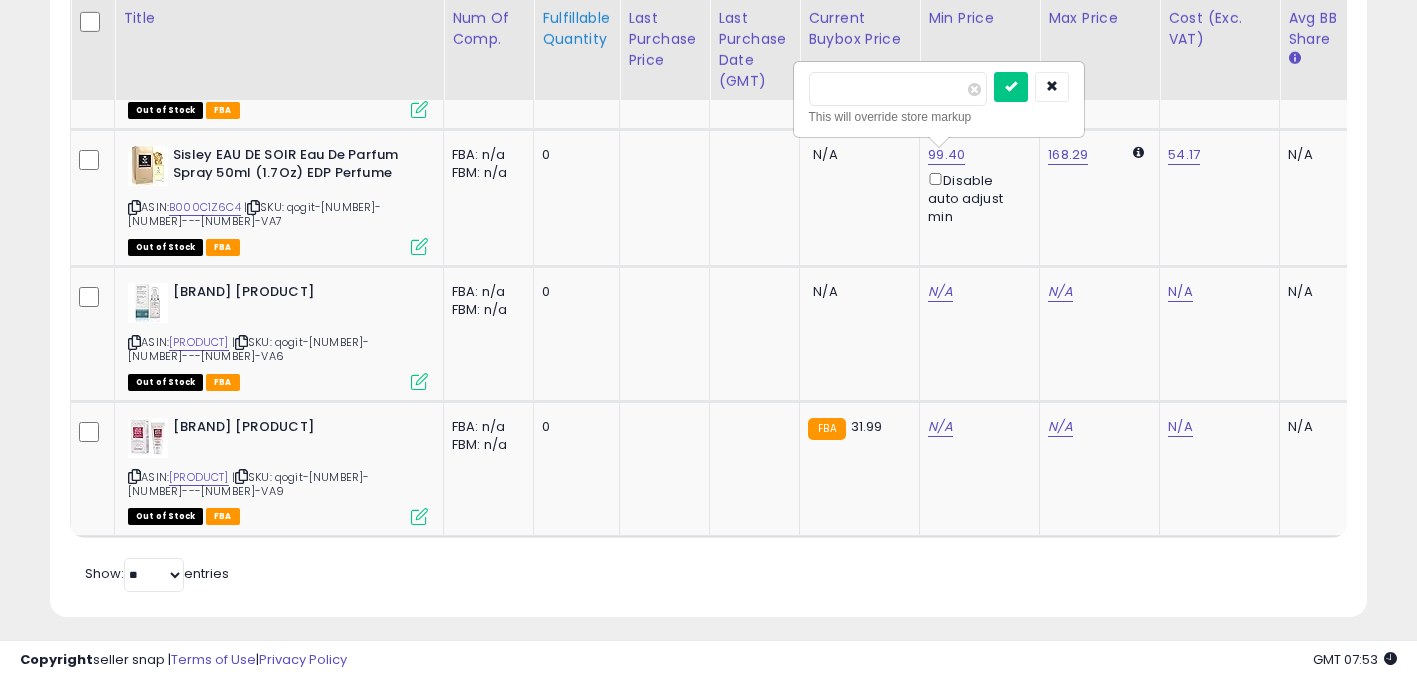 type on "*****" 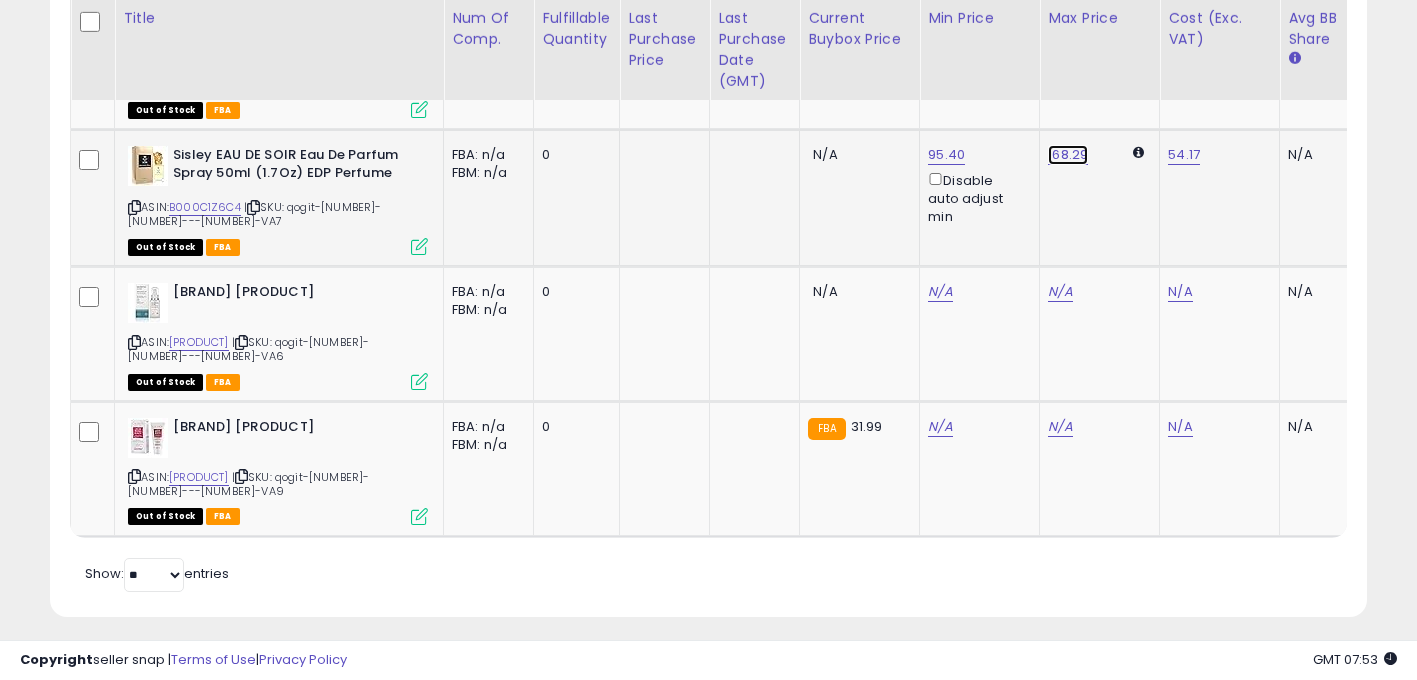 click on "168.29" at bounding box center [1060, -1129] 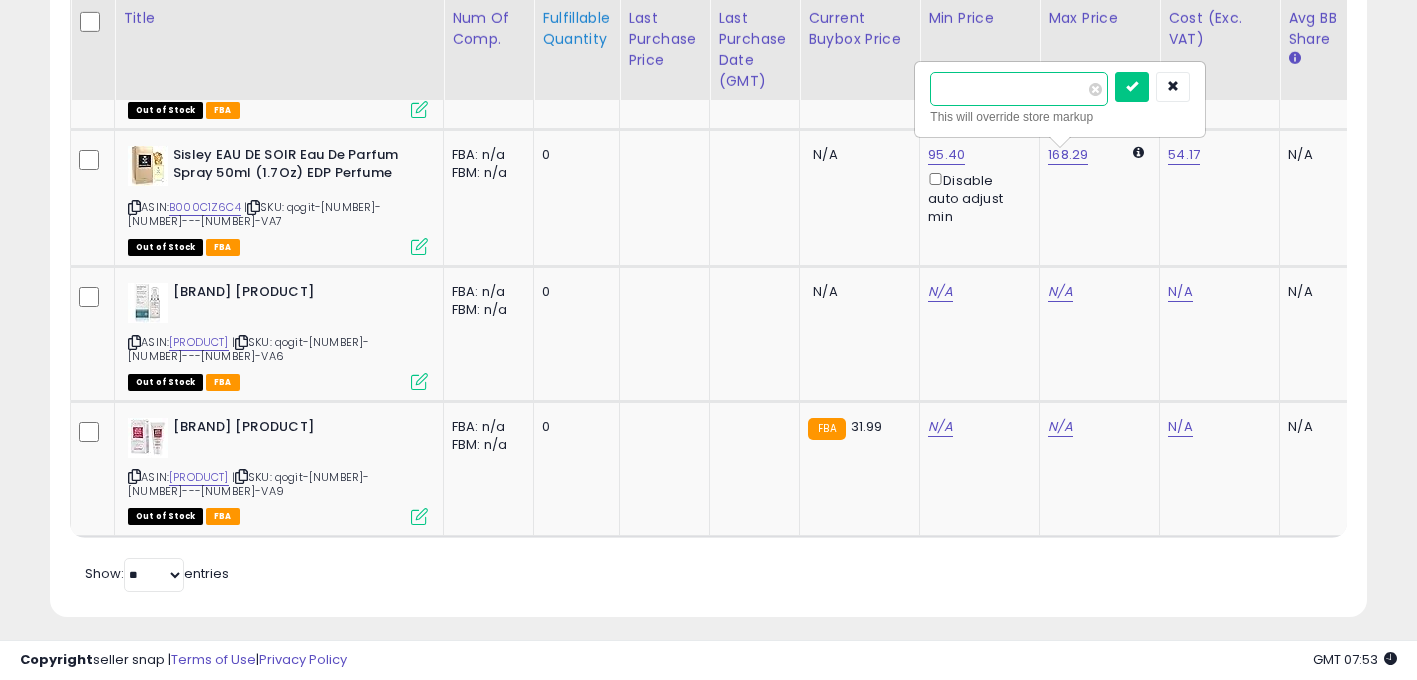 drag, startPoint x: 988, startPoint y: 95, endPoint x: 577, endPoint y: 88, distance: 411.0596 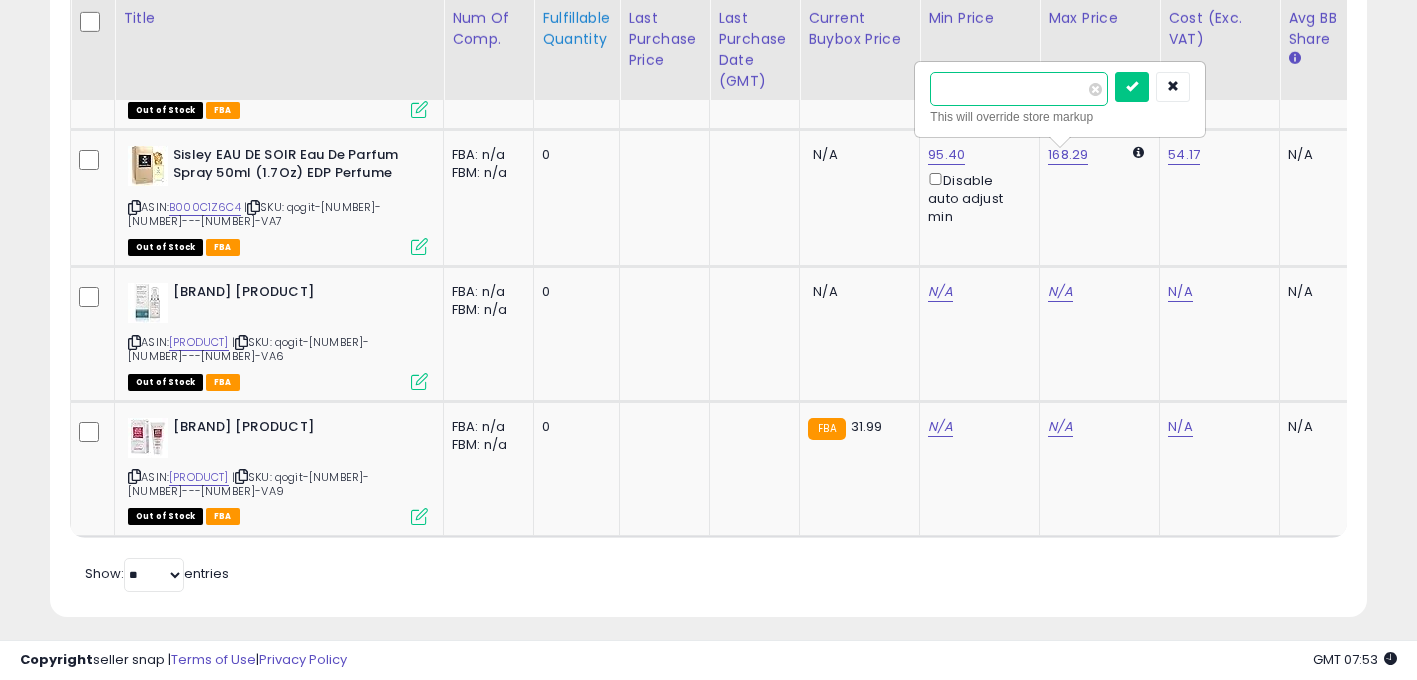 type on "******" 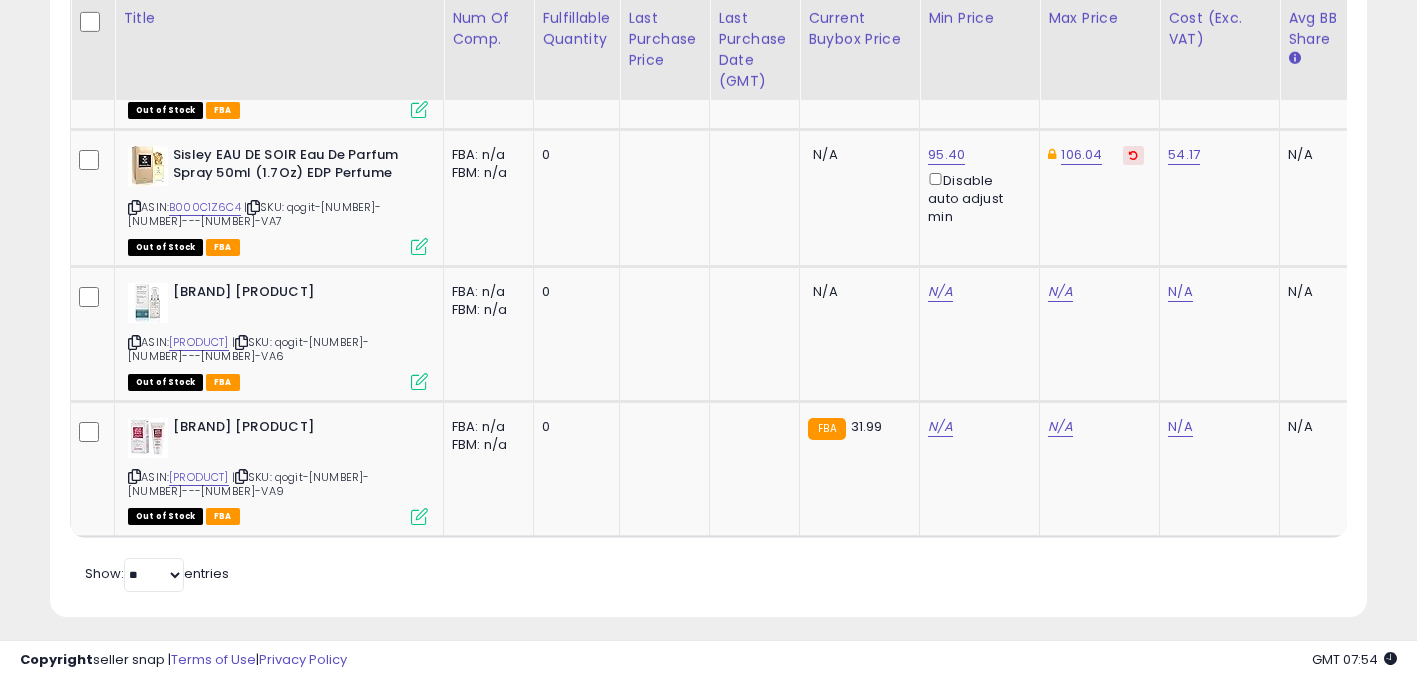 scroll, scrollTop: 0, scrollLeft: 1116, axis: horizontal 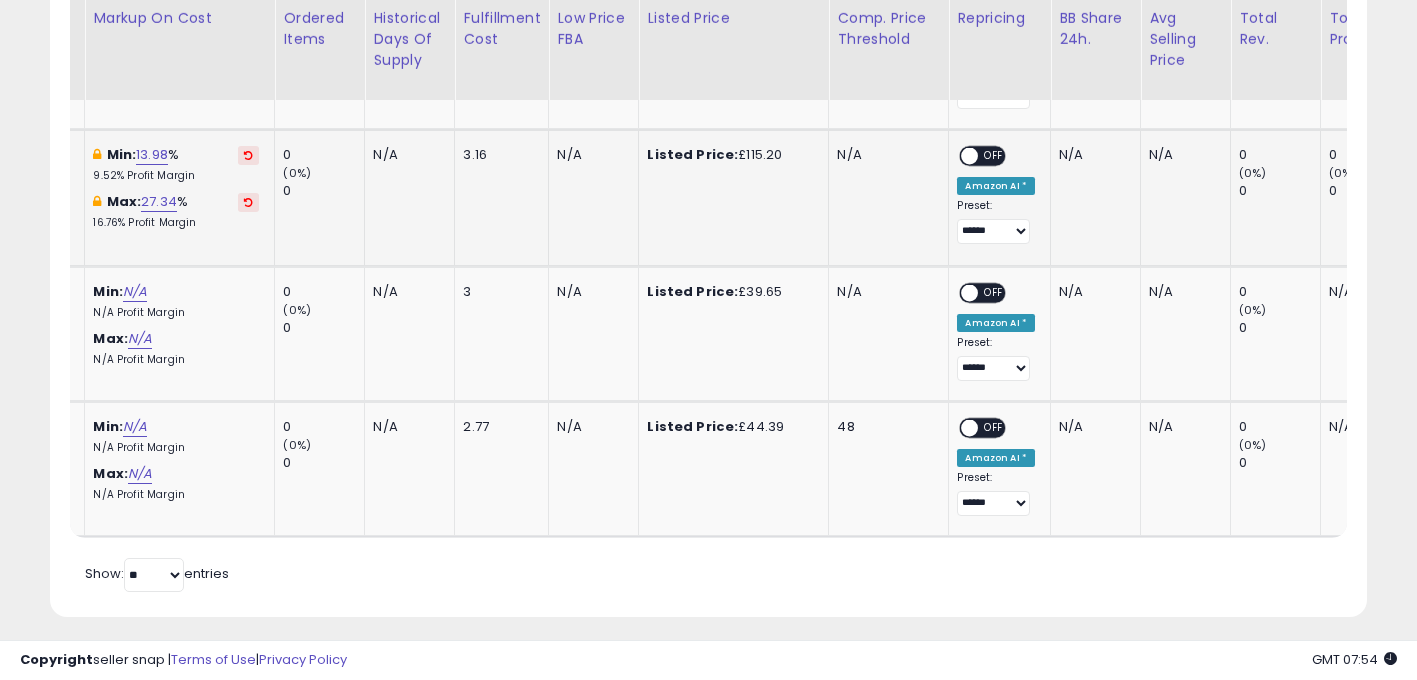 click on "OFF" at bounding box center [995, 156] 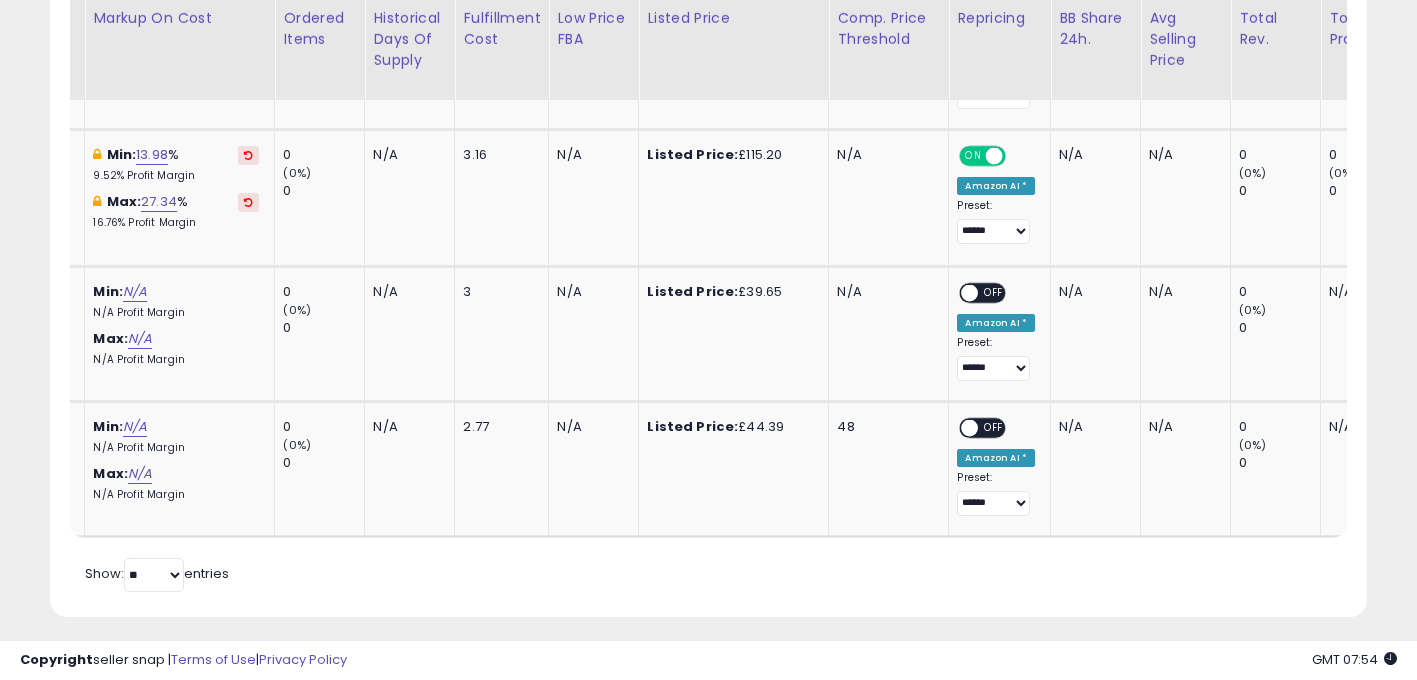 scroll, scrollTop: 0, scrollLeft: 0, axis: both 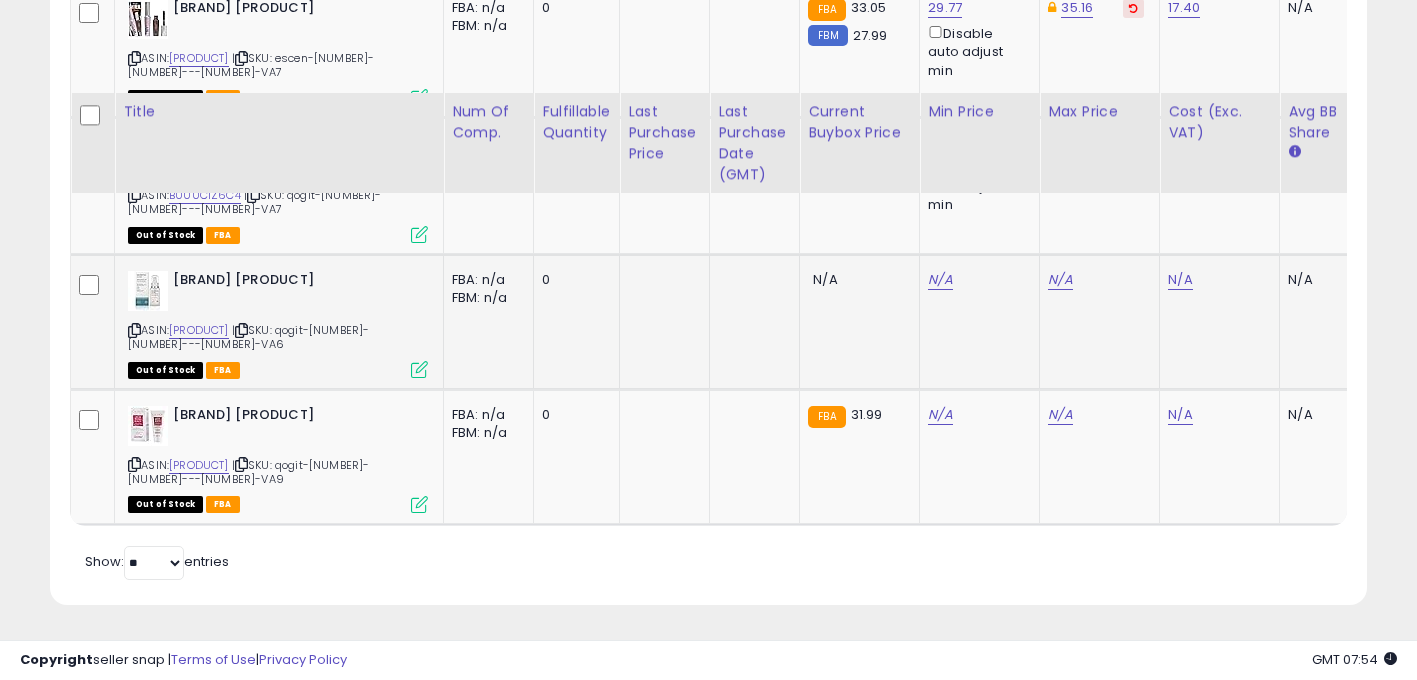 click at bounding box center [134, 330] 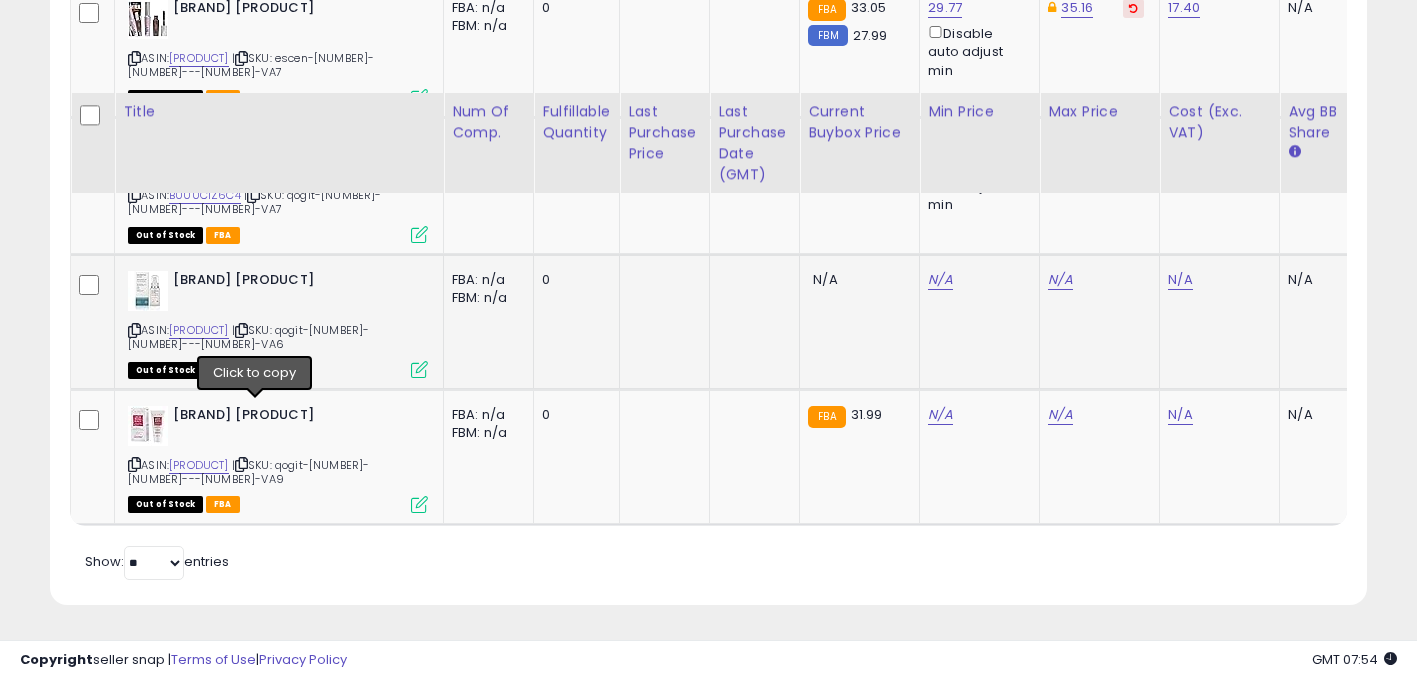 click at bounding box center (241, 330) 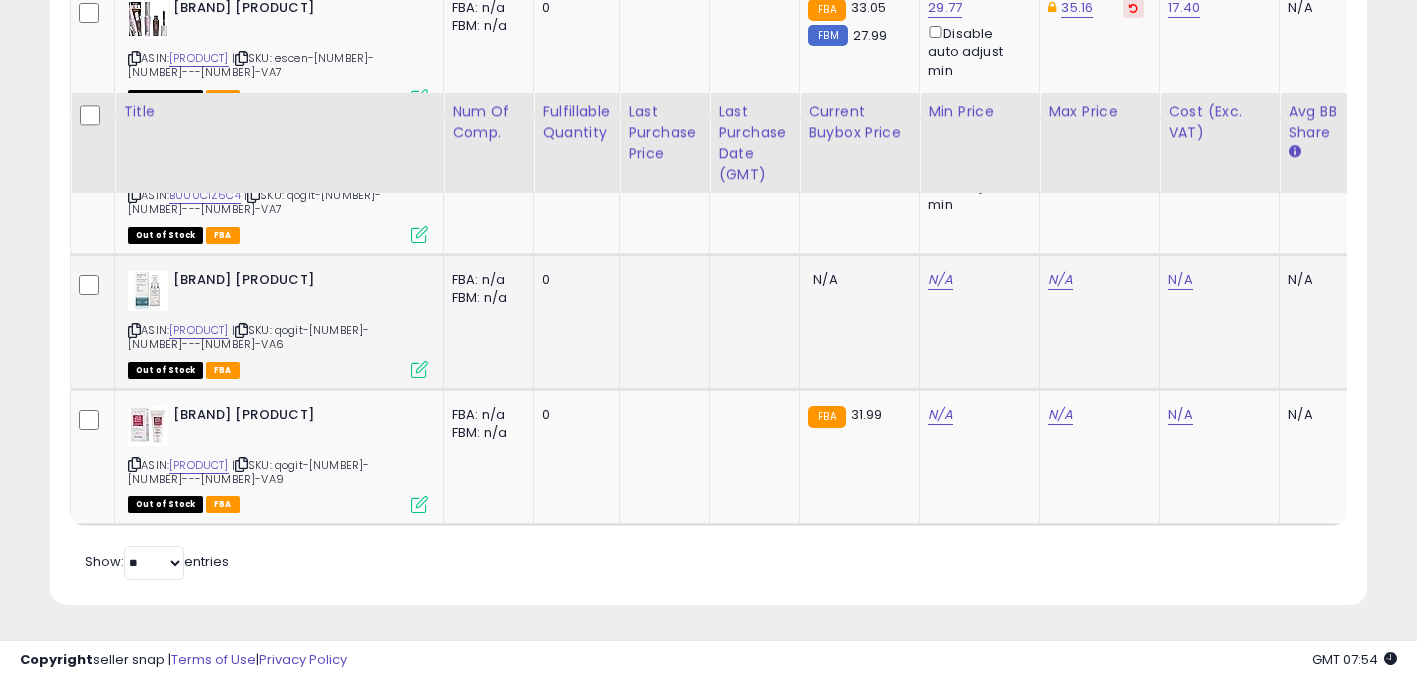 click on "N/A" 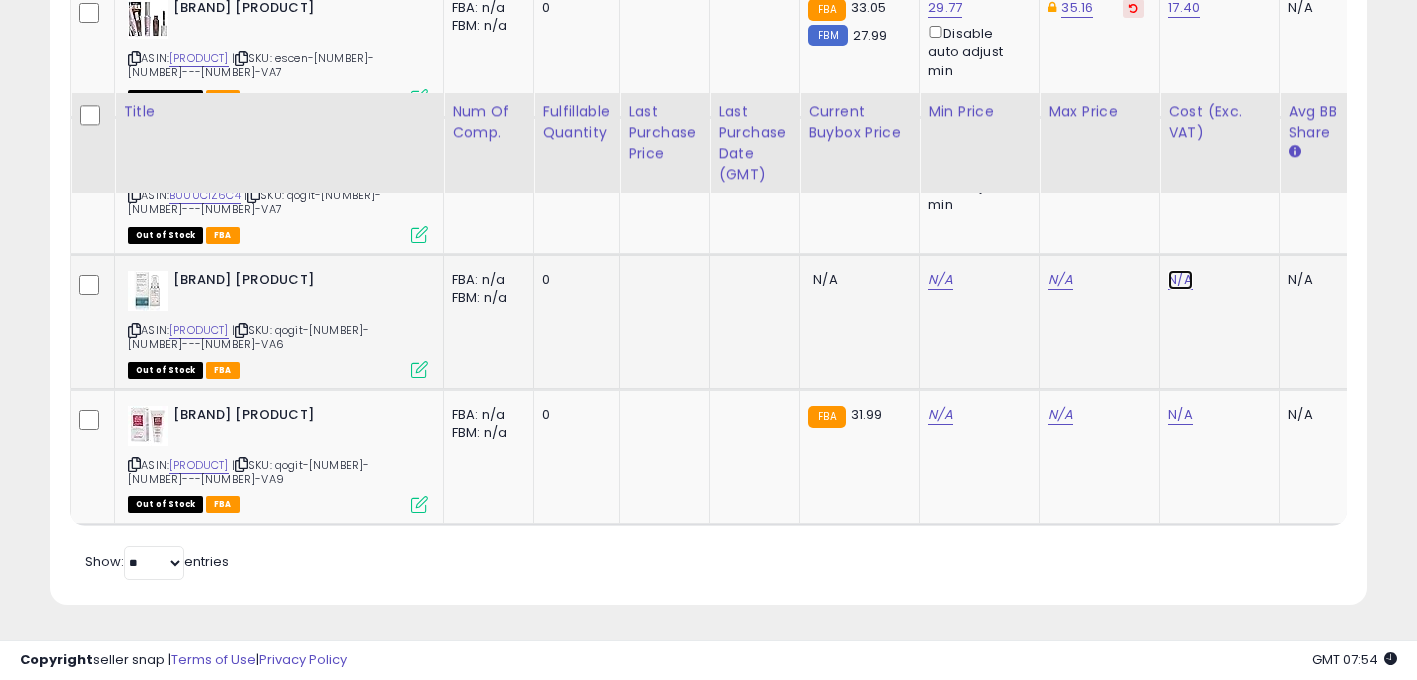 click on "N/A" at bounding box center [1180, -811] 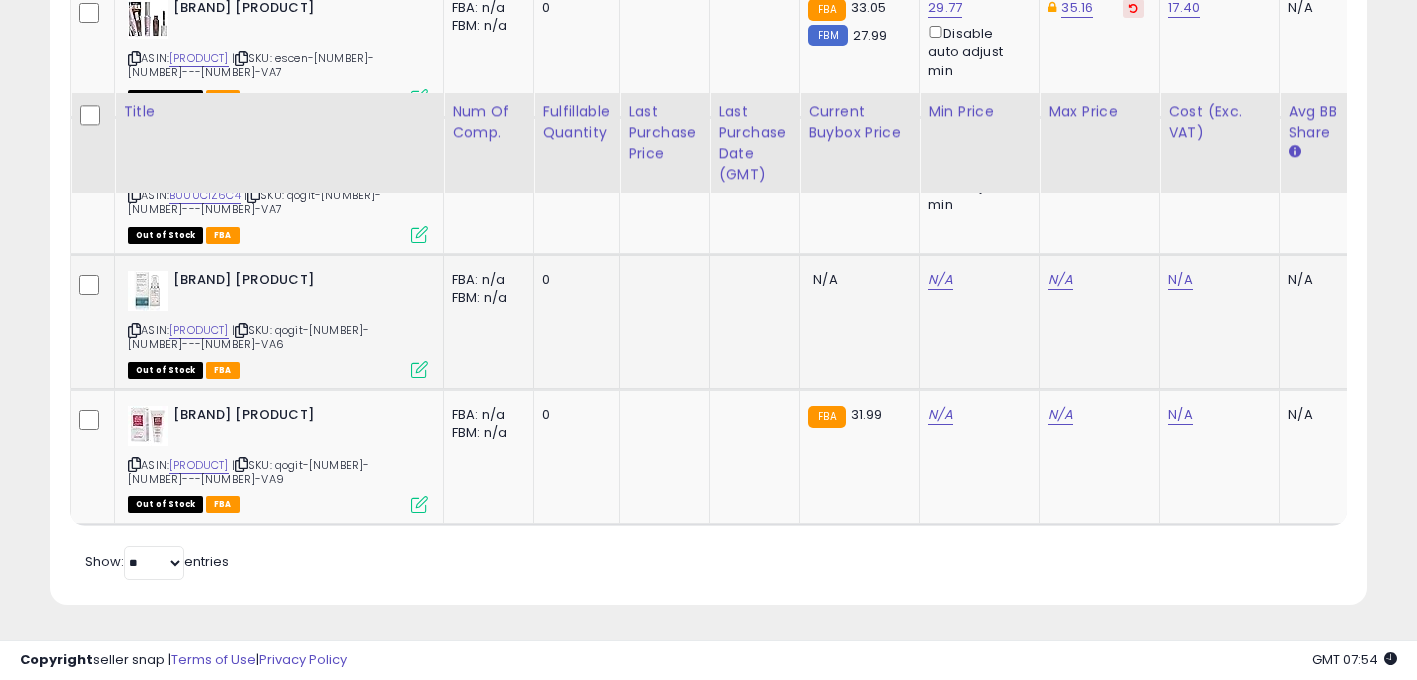 scroll, scrollTop: 0, scrollLeft: 15, axis: horizontal 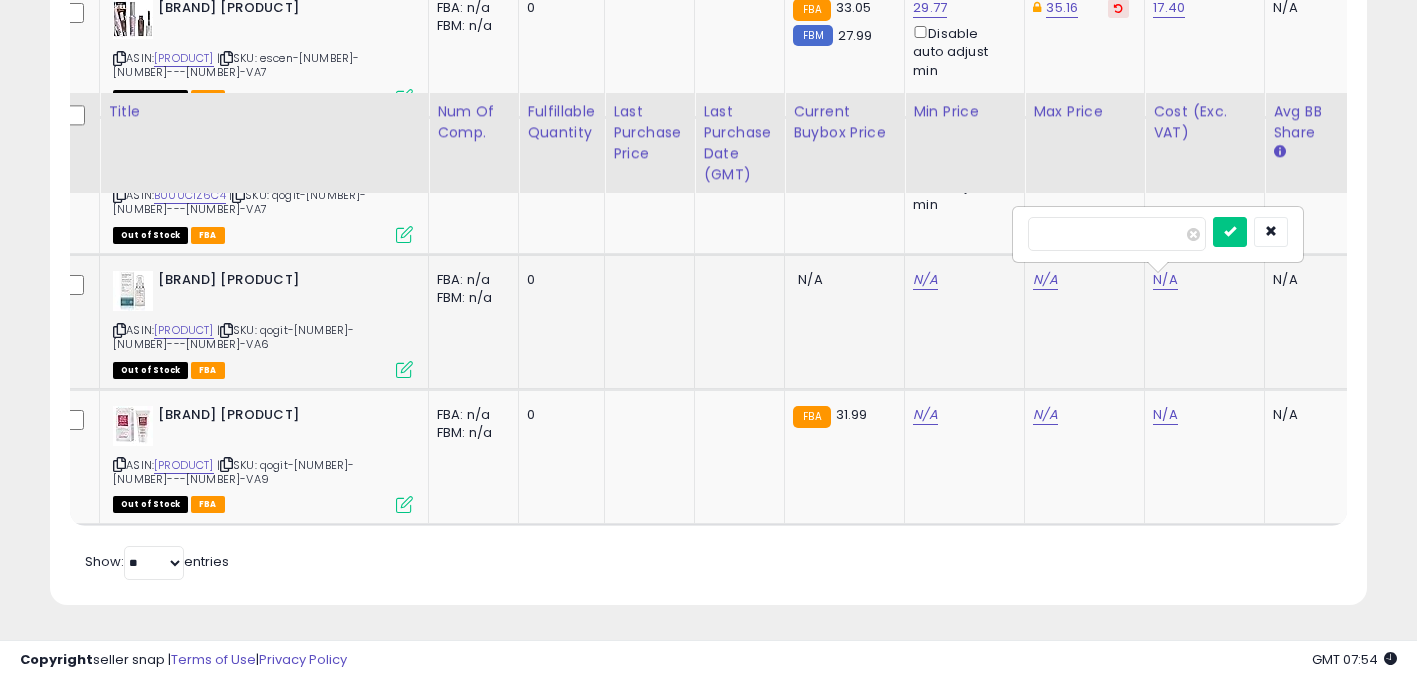 type on "*****" 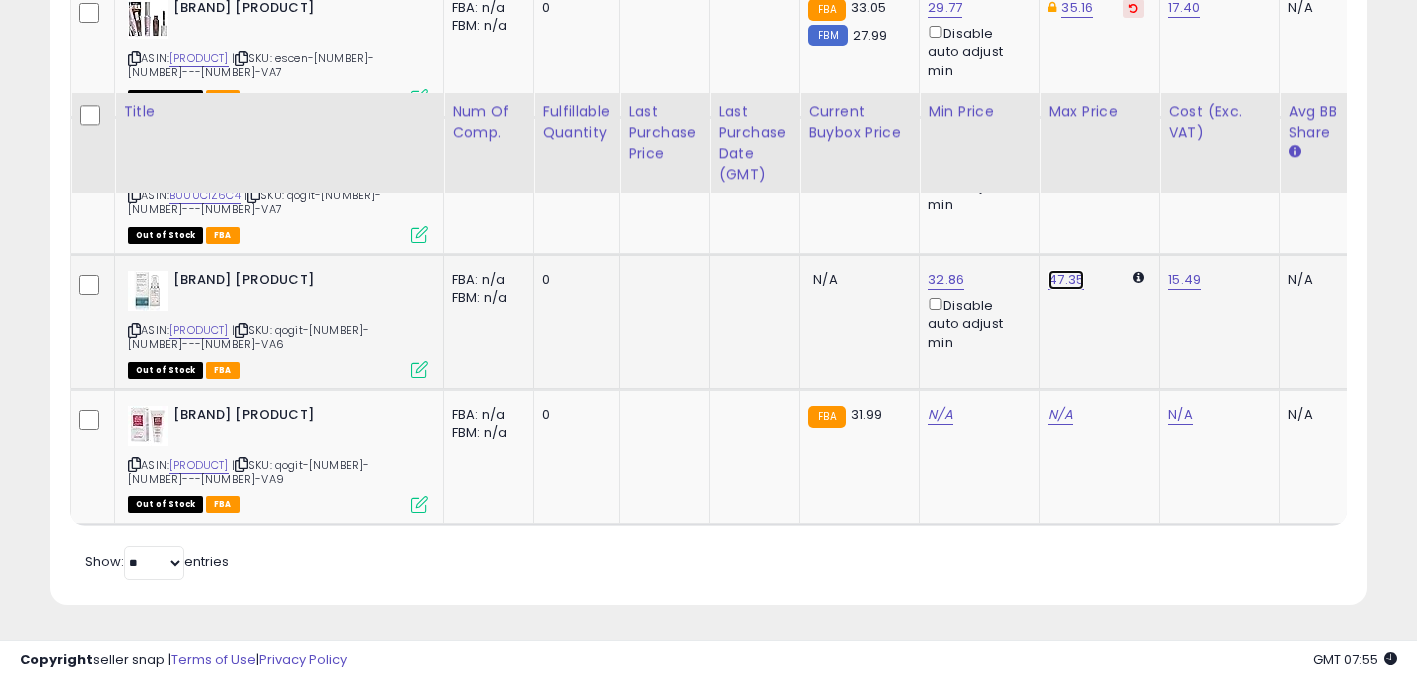 click on "47.35" at bounding box center (1060, -1141) 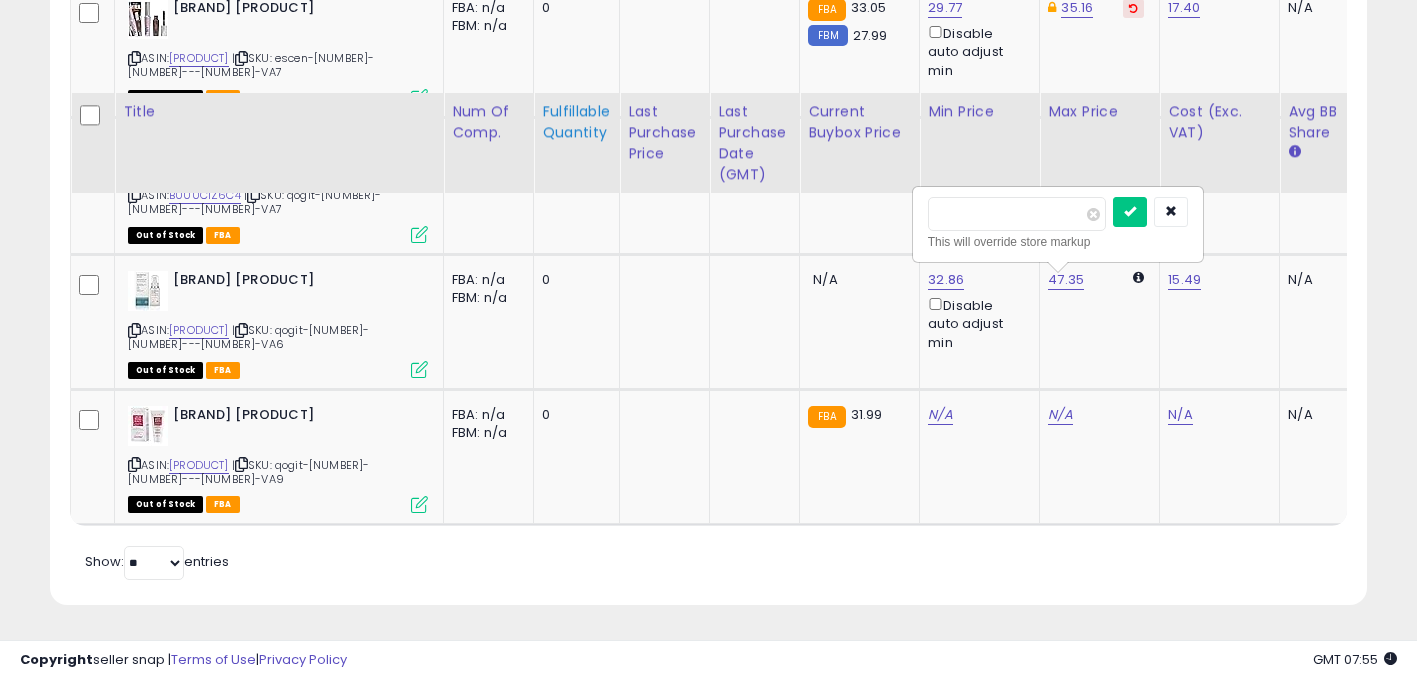 drag, startPoint x: 967, startPoint y: 123, endPoint x: 559, endPoint y: 95, distance: 408.95966 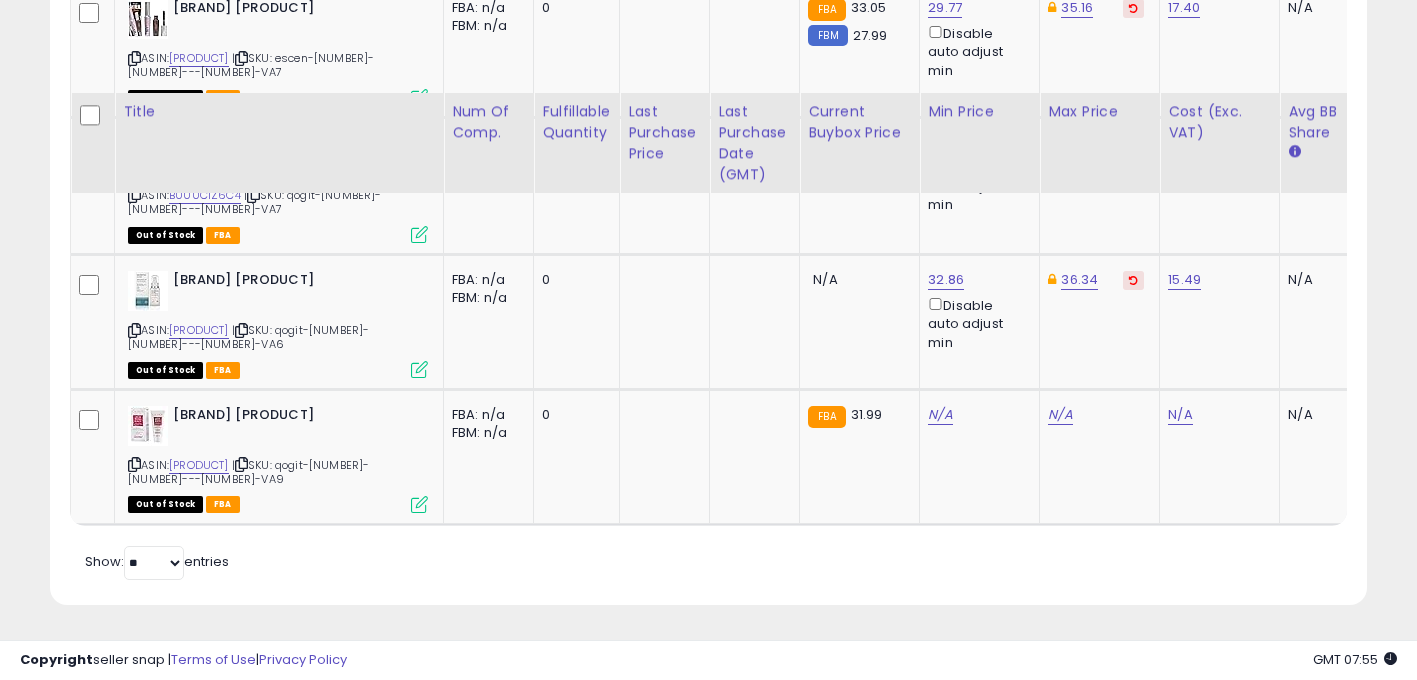 scroll, scrollTop: 0, scrollLeft: 248, axis: horizontal 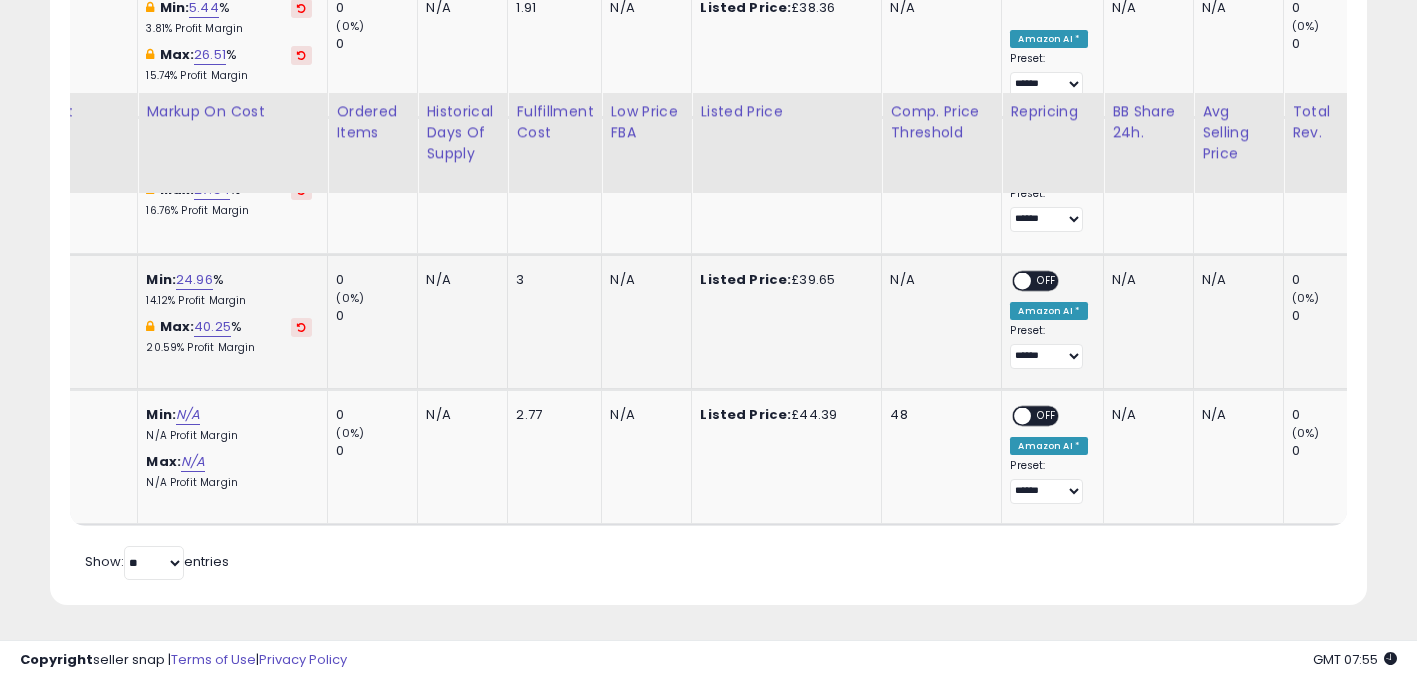 click on "OFF" at bounding box center [1048, 281] 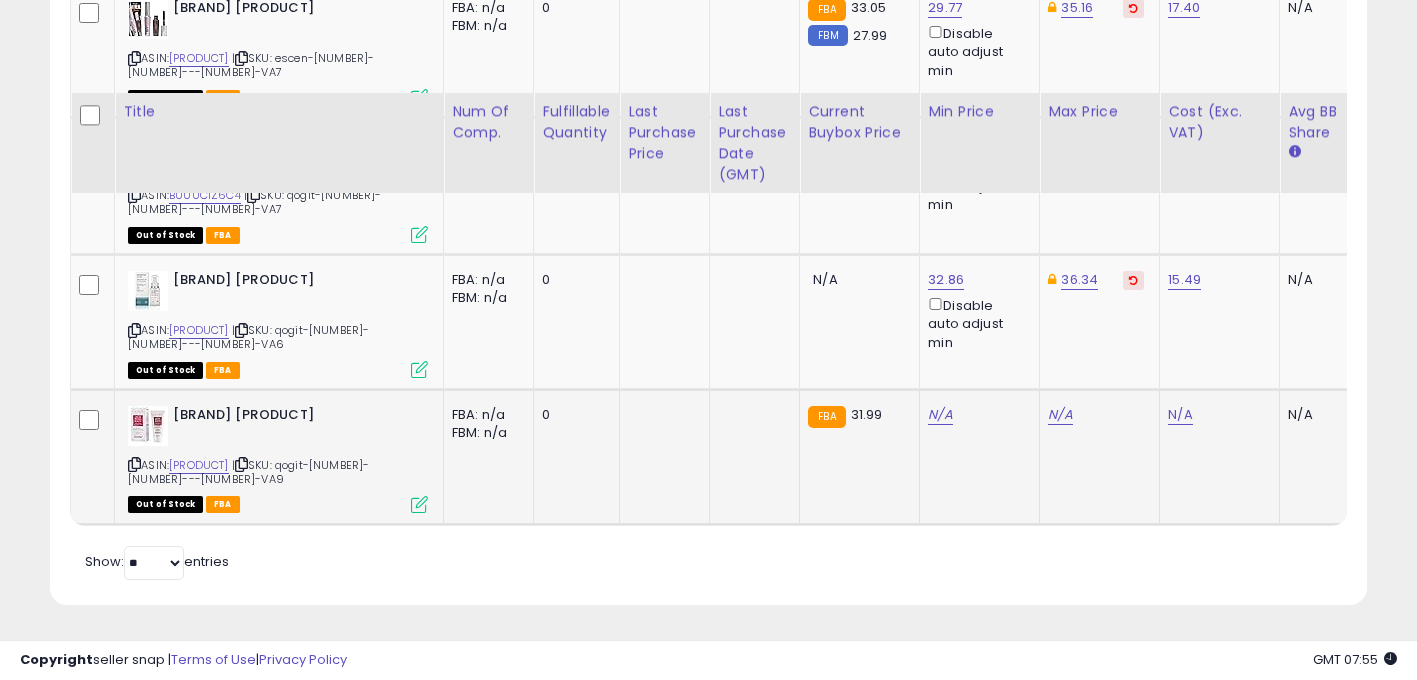 click at bounding box center [134, 464] 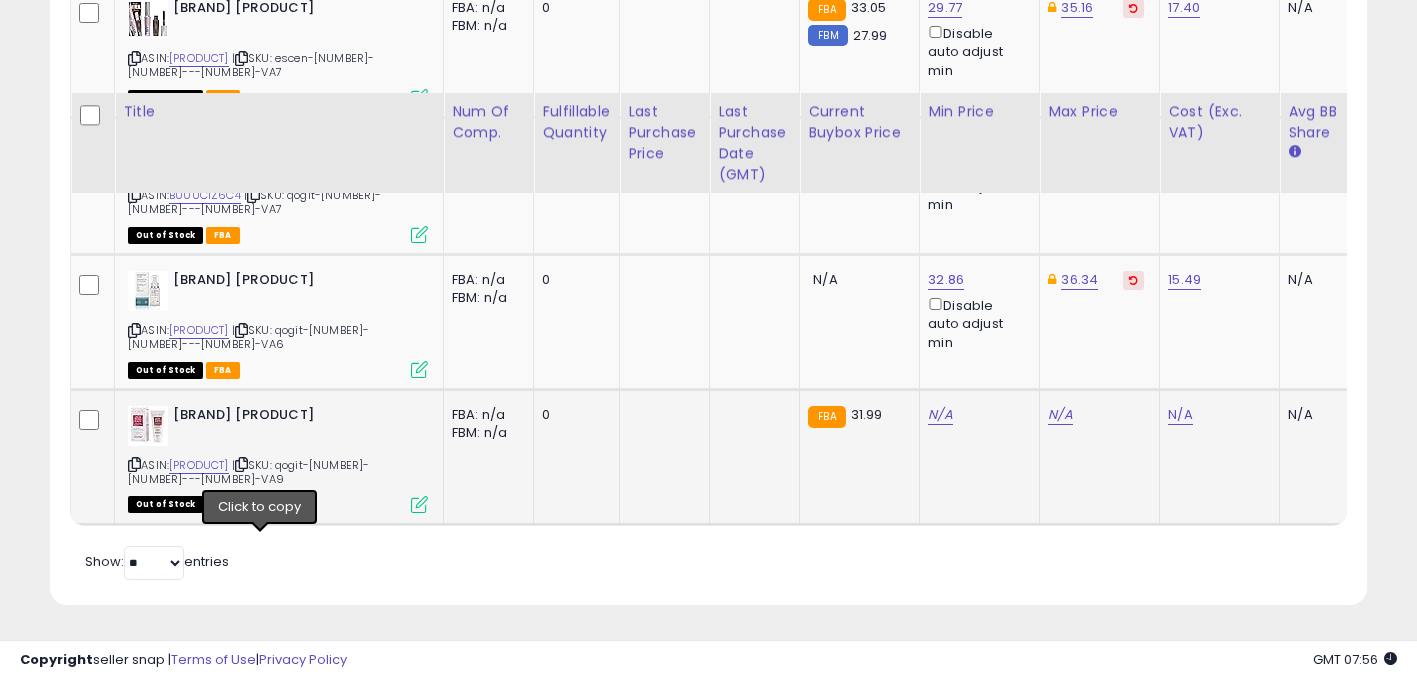 click at bounding box center (241, 464) 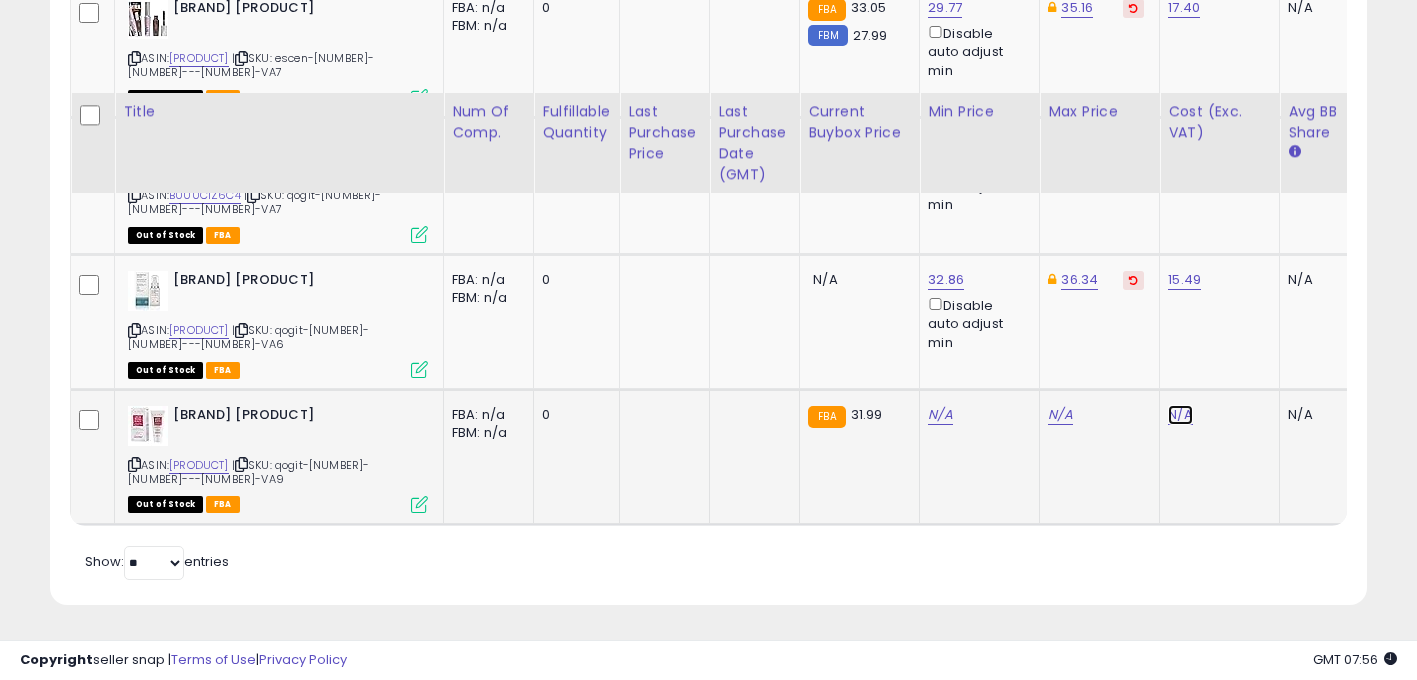 click on "N/A" at bounding box center (1180, -811) 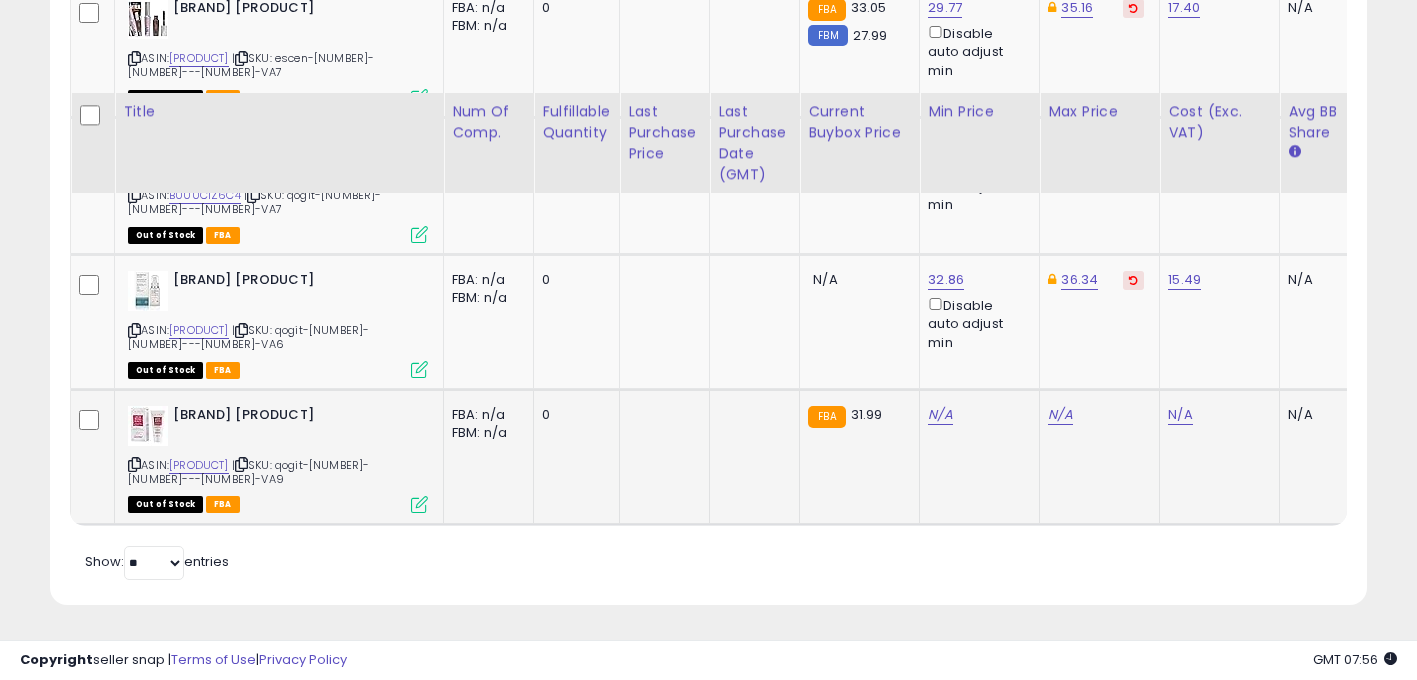 scroll, scrollTop: 0, scrollLeft: 15, axis: horizontal 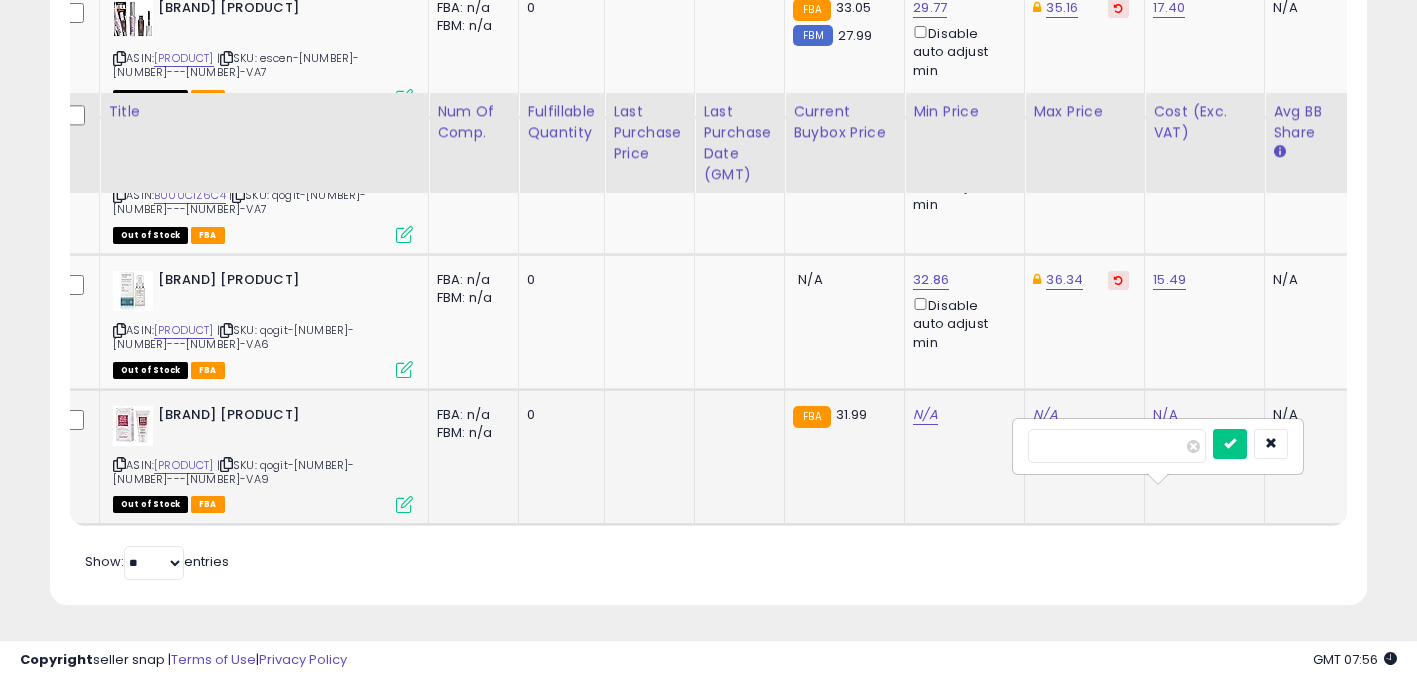type on "*****" 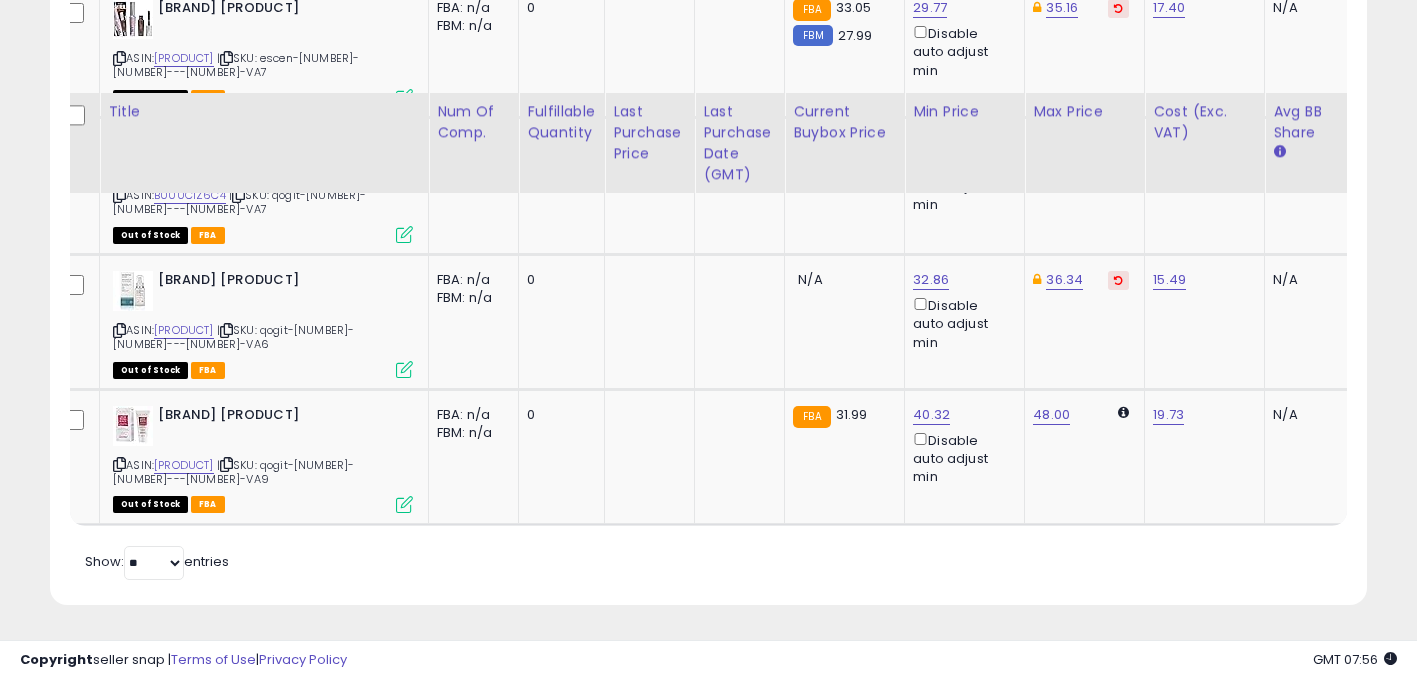 scroll, scrollTop: 0, scrollLeft: 254, axis: horizontal 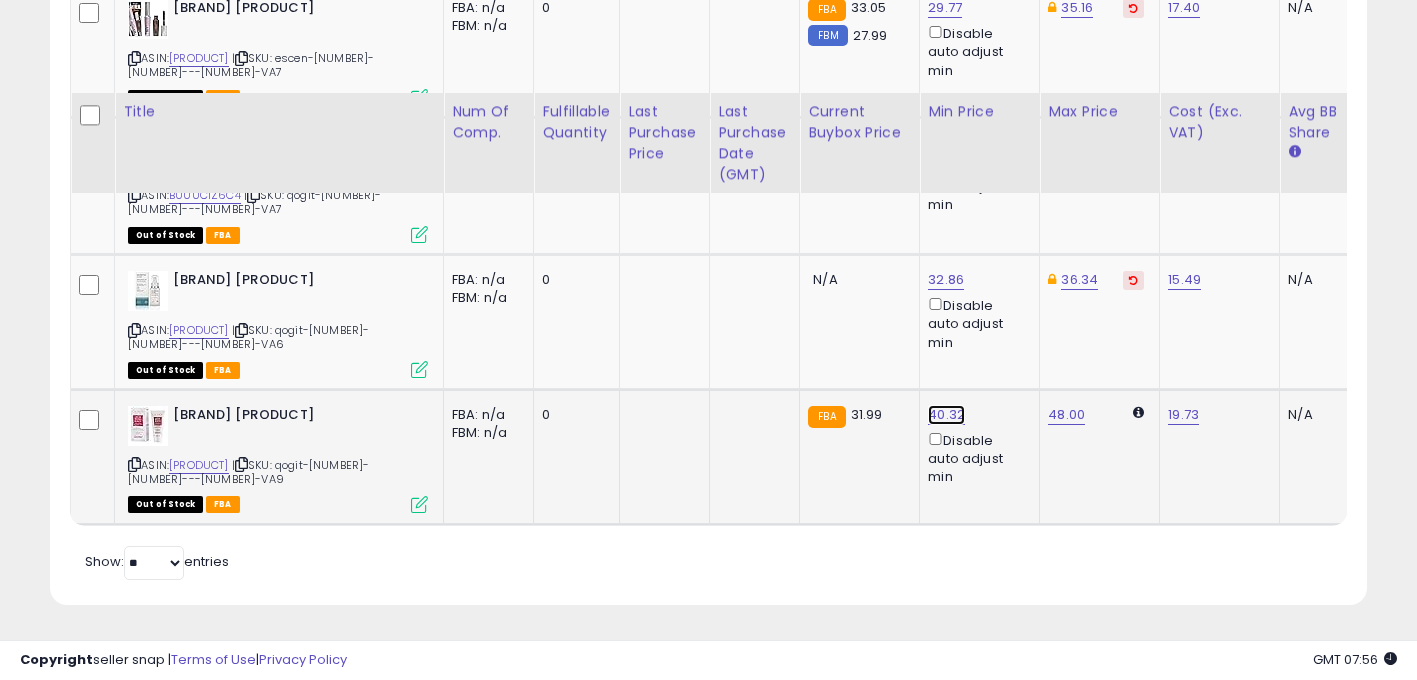 click on "40.32" at bounding box center (940, -1141) 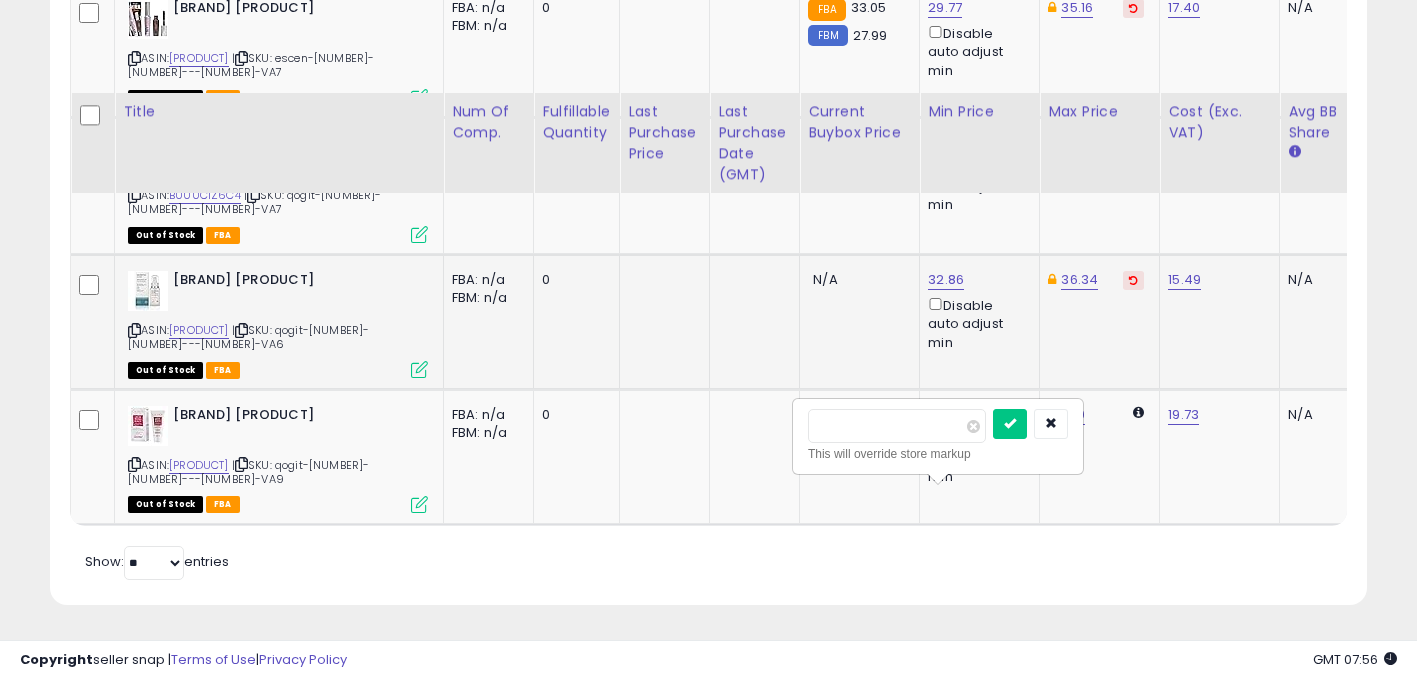 click on "Aveda Colour Conserve Strengthening Treatment (125ml)  ASIN:  B00H6P3AEK    |   SKU: qogit-9.92-24079---20.00-VA4 Out of Stock FBA
FBA: n/a
Low FBA: n/a
Low FBA Back Ordered: n/a
Low FBM: n/a
Low SFP: n/a
FBM: n/a" at bounding box center [2605, -321] 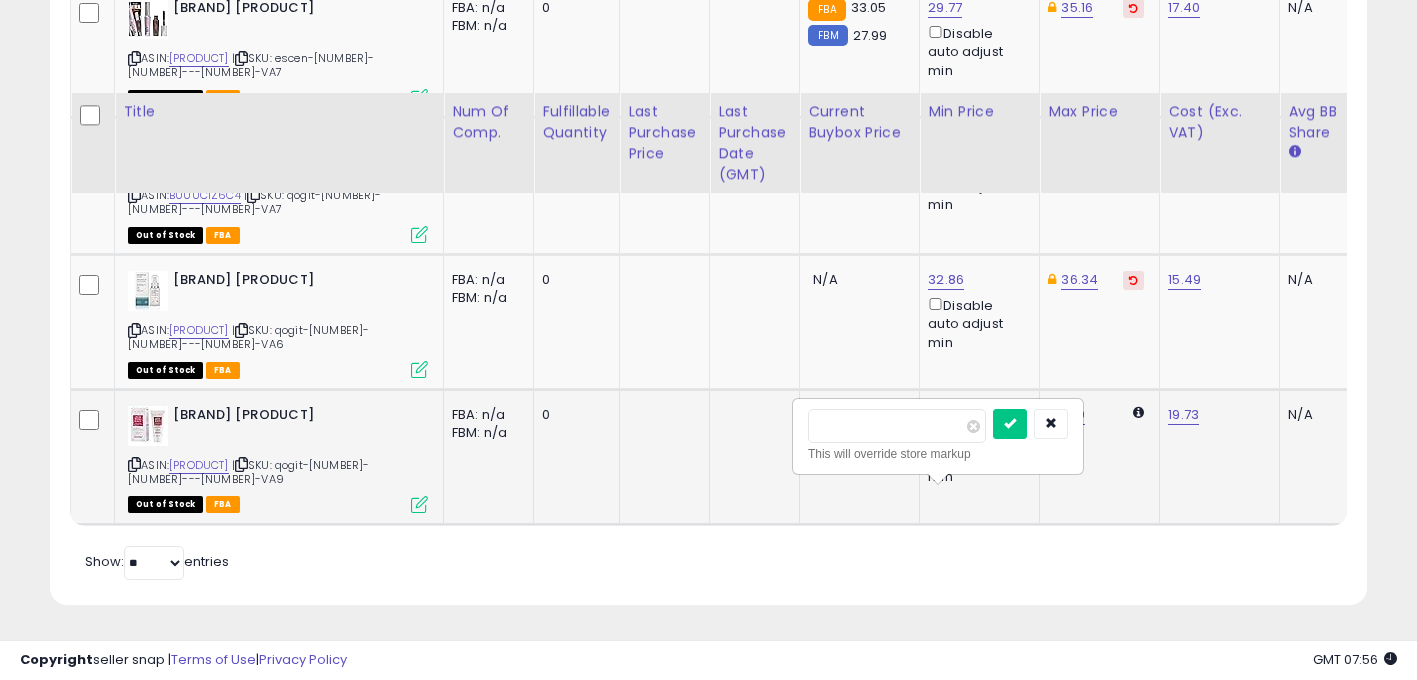 click on "*****" at bounding box center (897, 426) 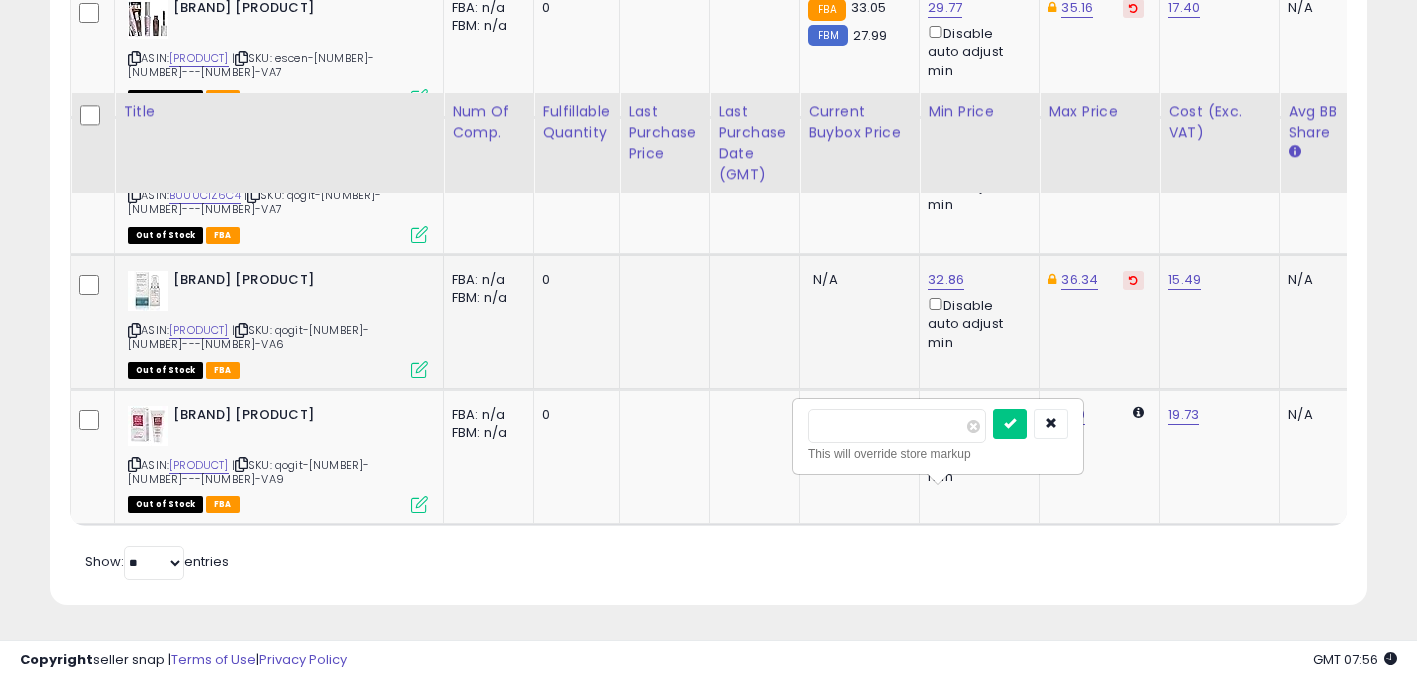 drag, startPoint x: 836, startPoint y: 334, endPoint x: 752, endPoint y: 330, distance: 84.095184 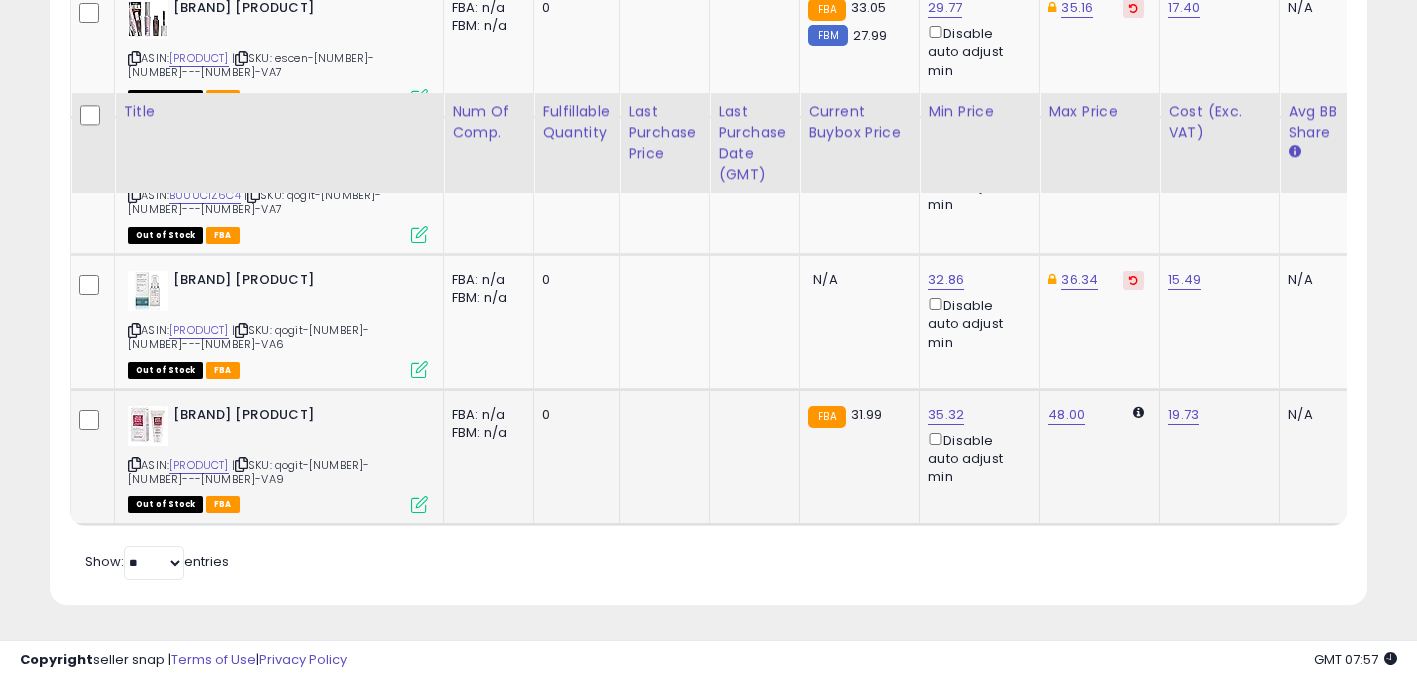 click on "48.00" 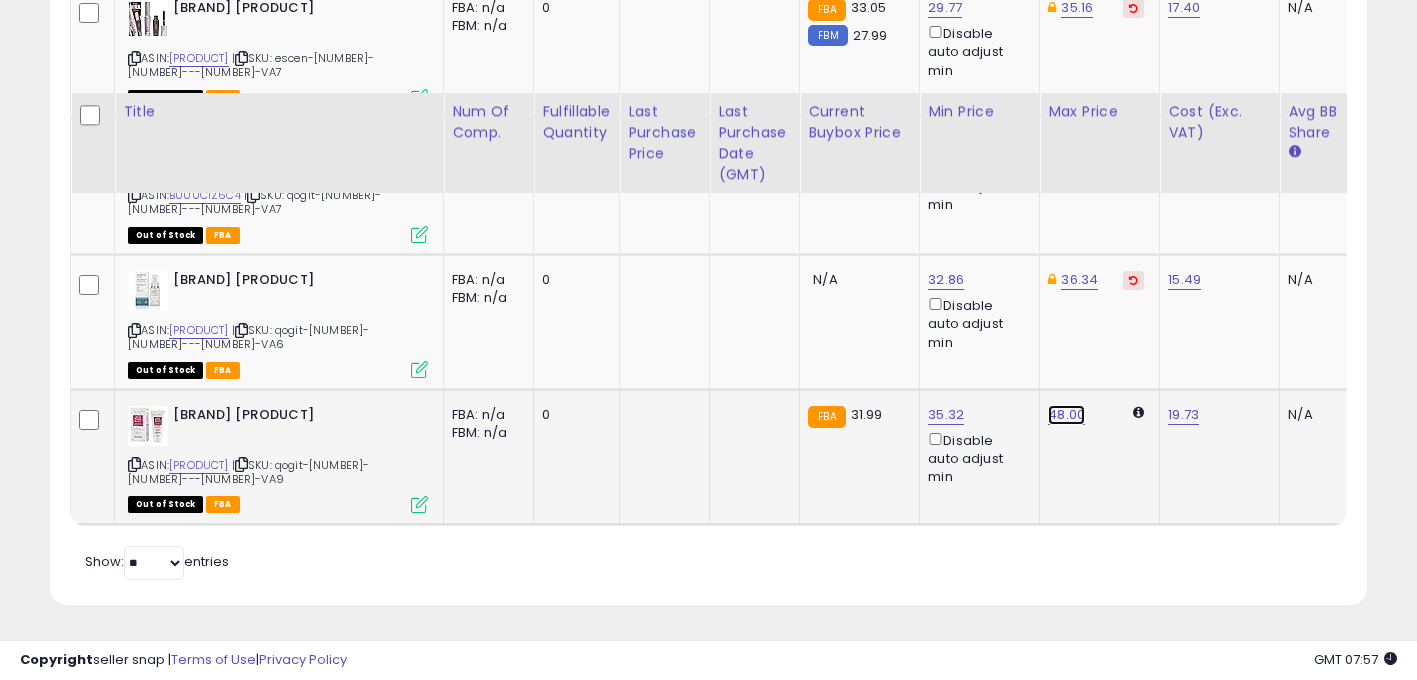 click on "48.00" at bounding box center [1060, -1141] 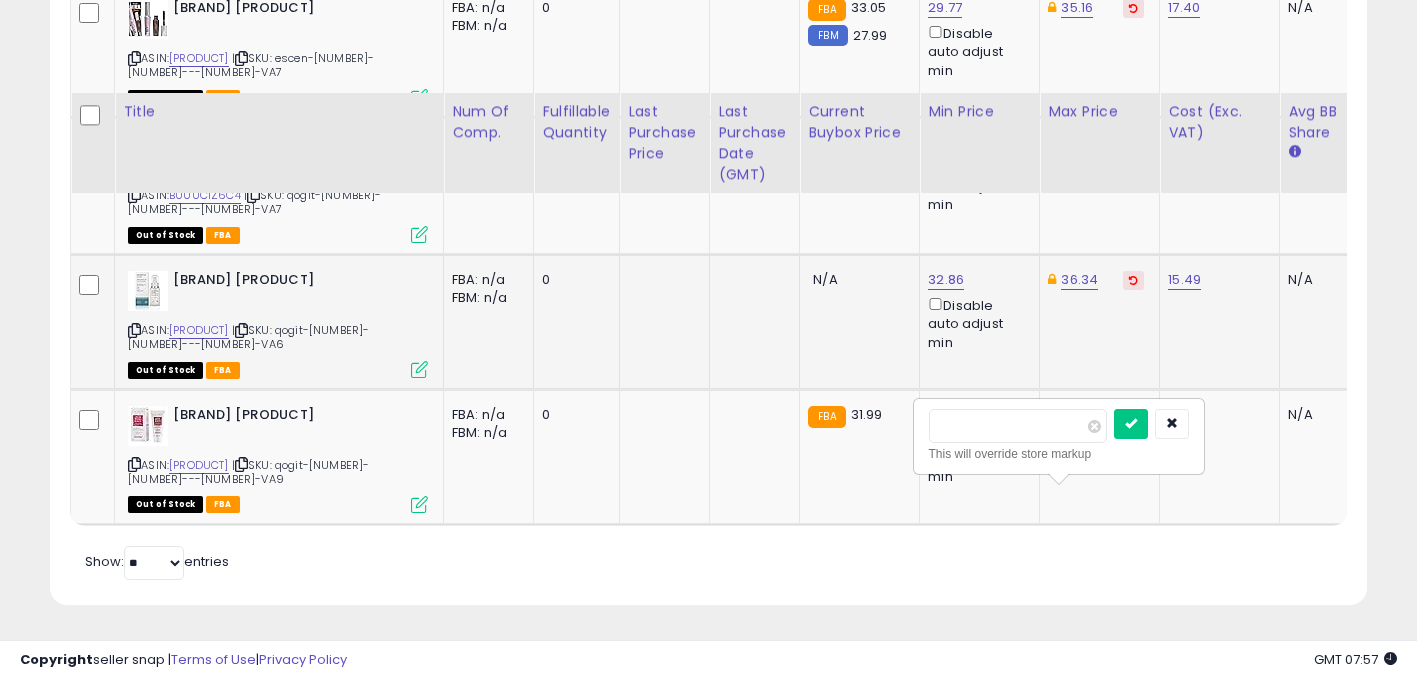 drag, startPoint x: 965, startPoint y: 325, endPoint x: 554, endPoint y: 291, distance: 412.40393 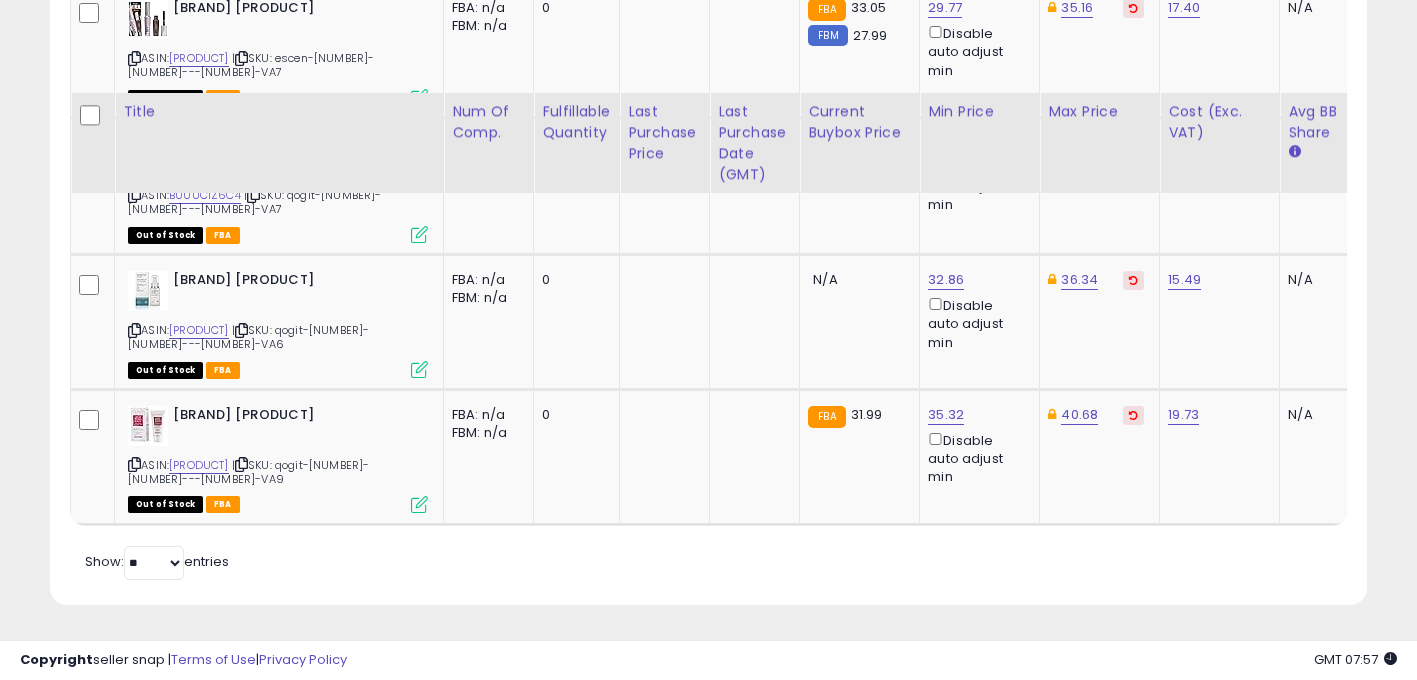 scroll, scrollTop: 0, scrollLeft: 1062, axis: horizontal 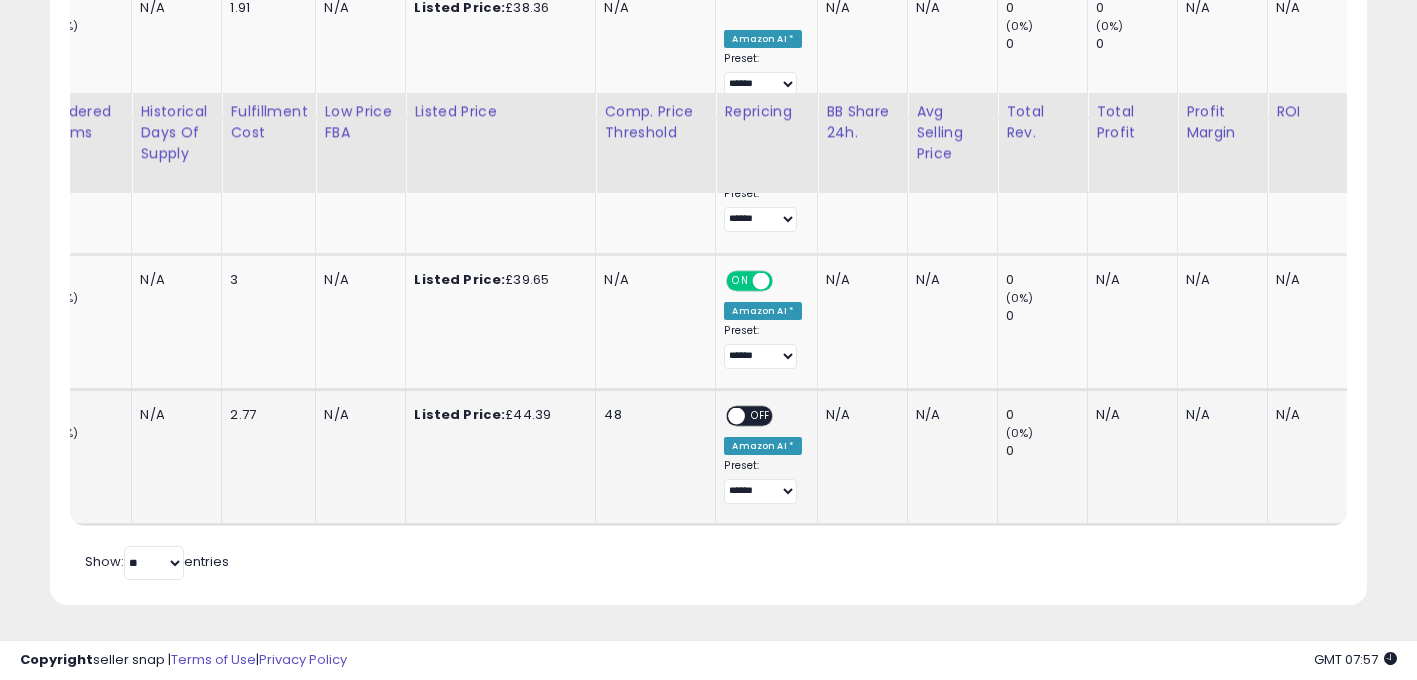 click on "OFF" at bounding box center (762, 415) 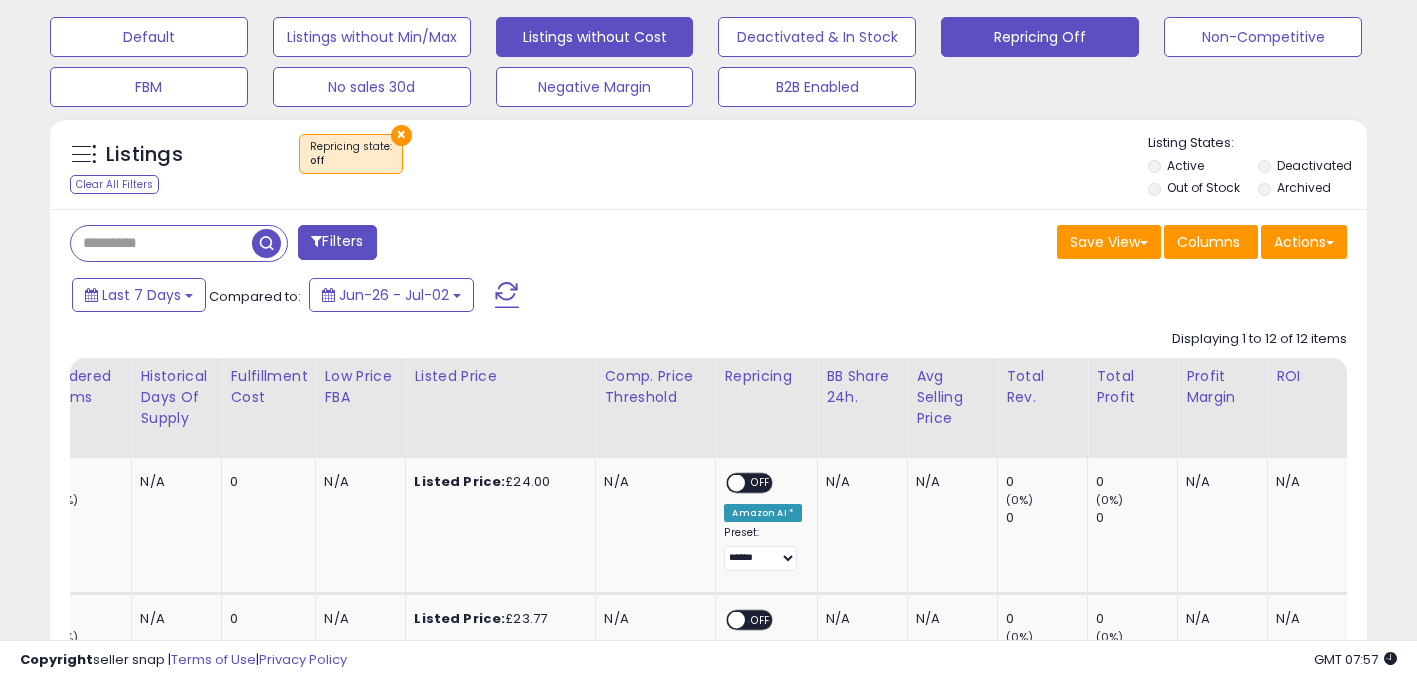 scroll, scrollTop: 0, scrollLeft: 0, axis: both 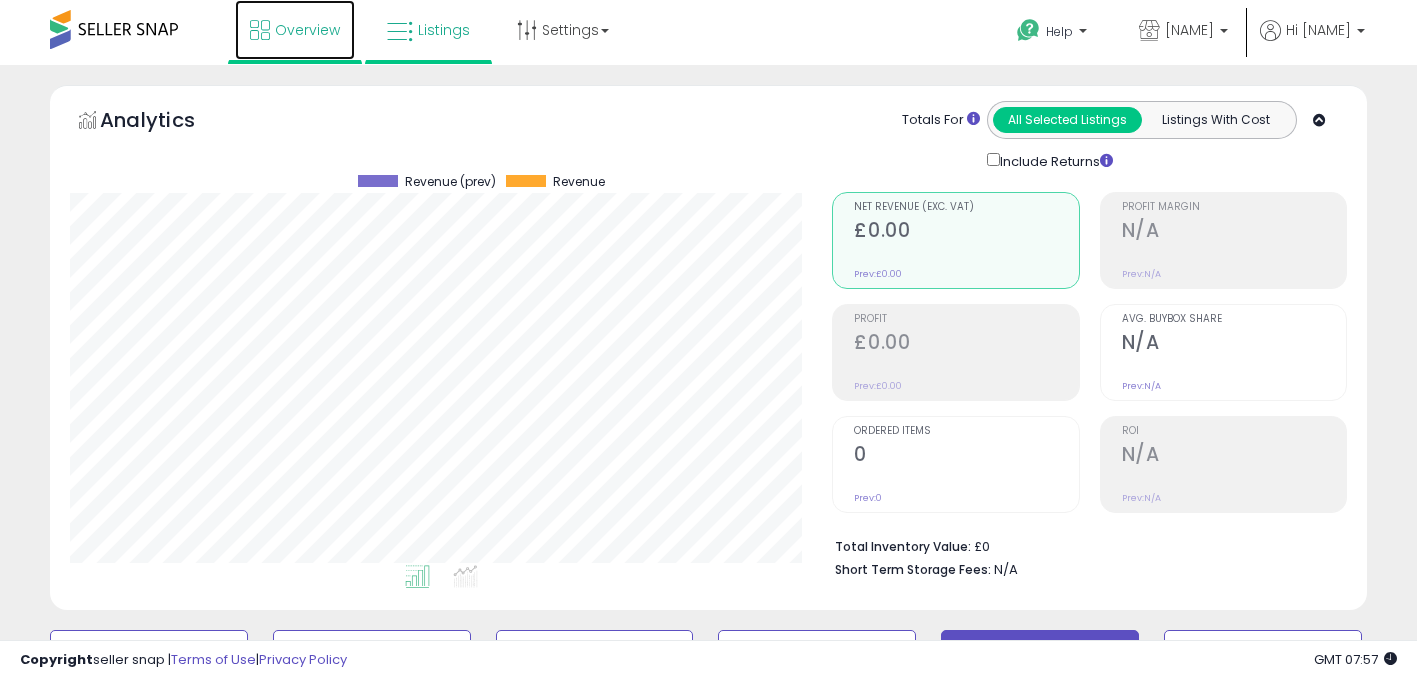 click on "Overview" at bounding box center (295, 30) 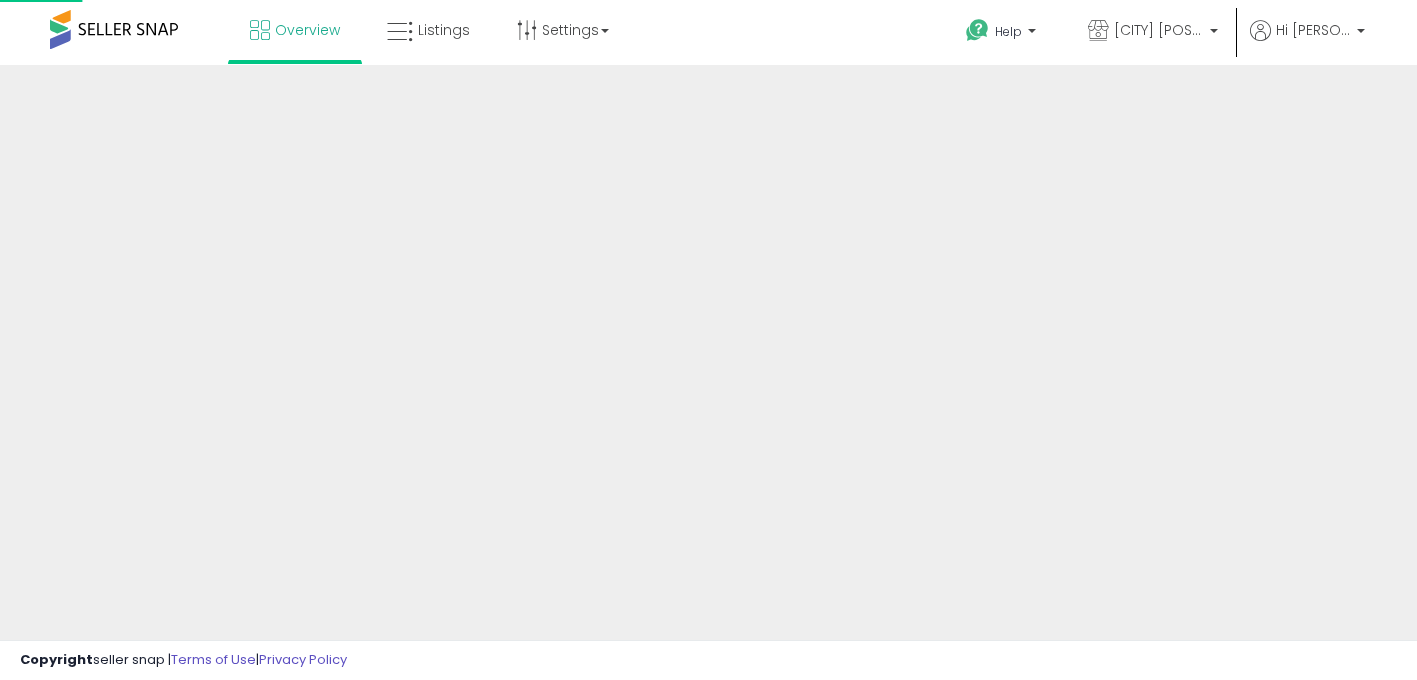scroll, scrollTop: 0, scrollLeft: 0, axis: both 